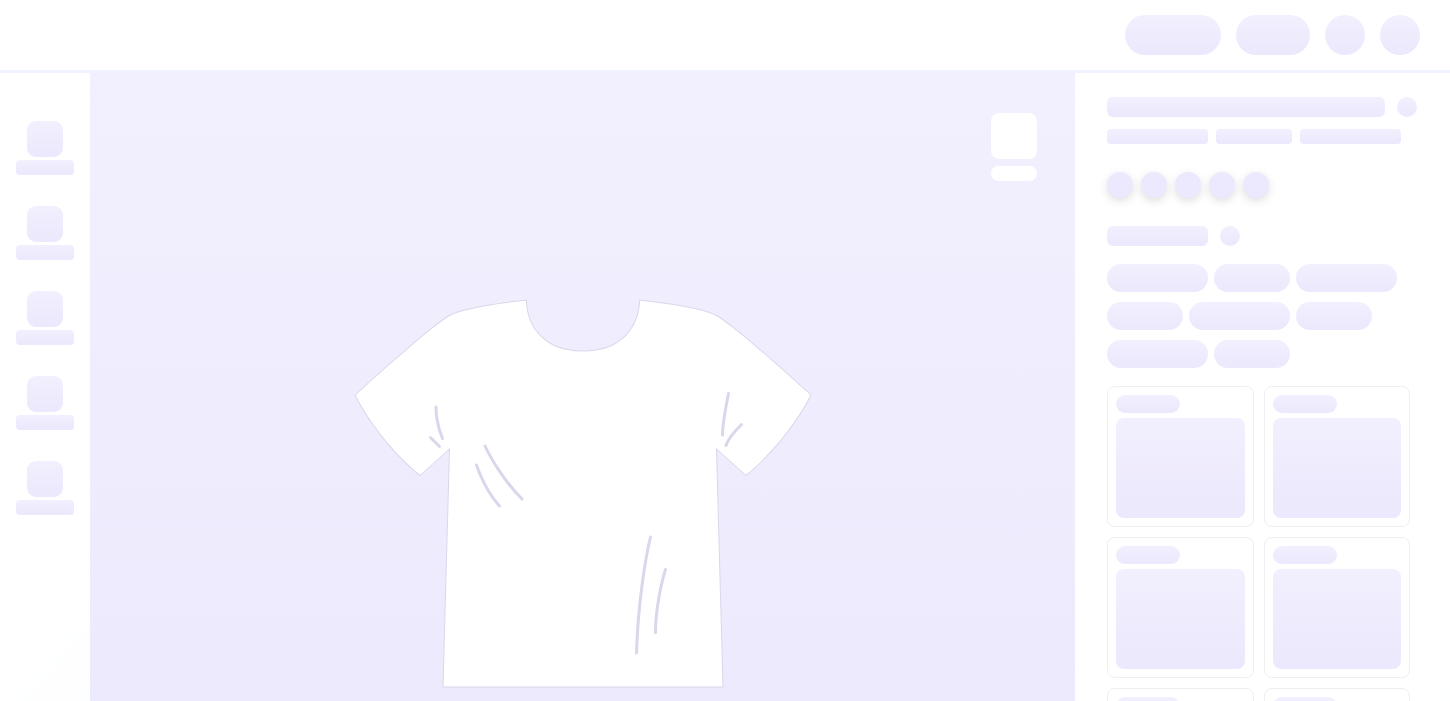 scroll, scrollTop: 0, scrollLeft: 0, axis: both 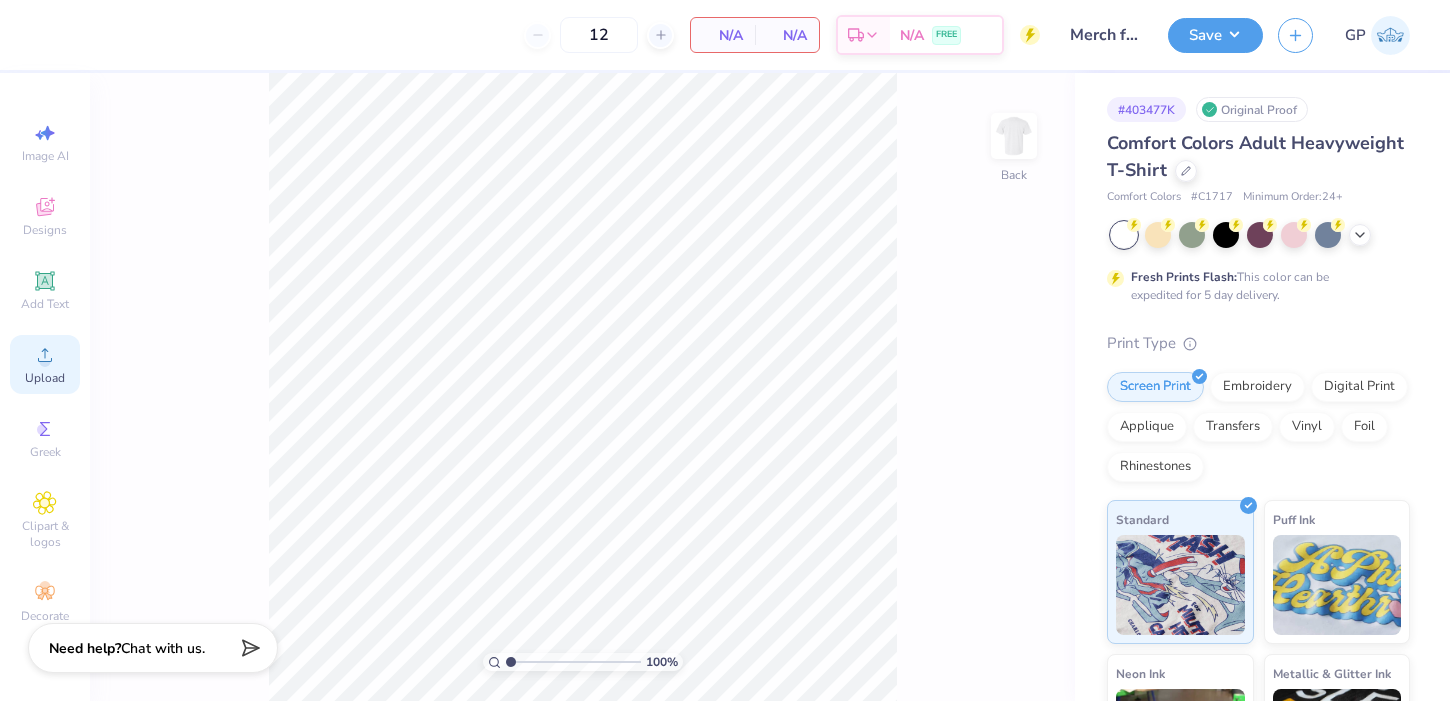 click 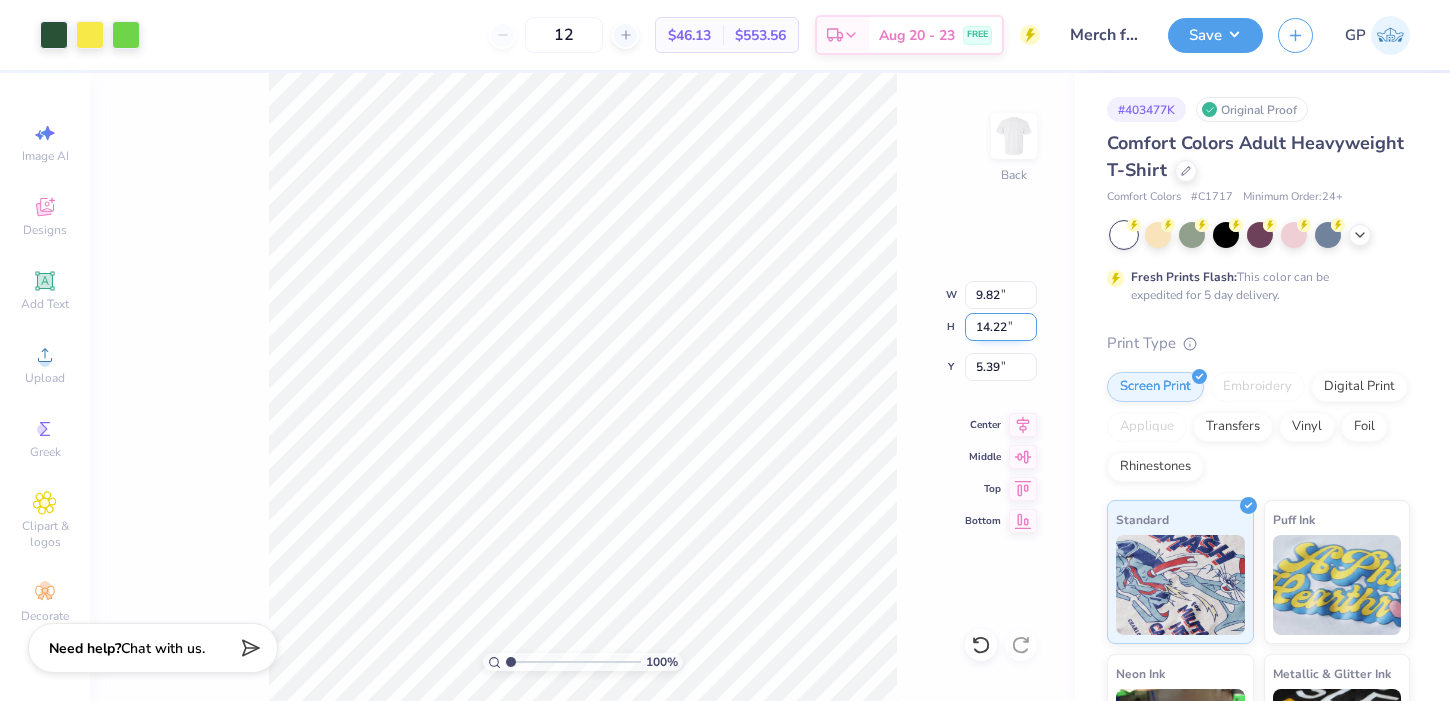 click on "14.22" at bounding box center [1001, 327] 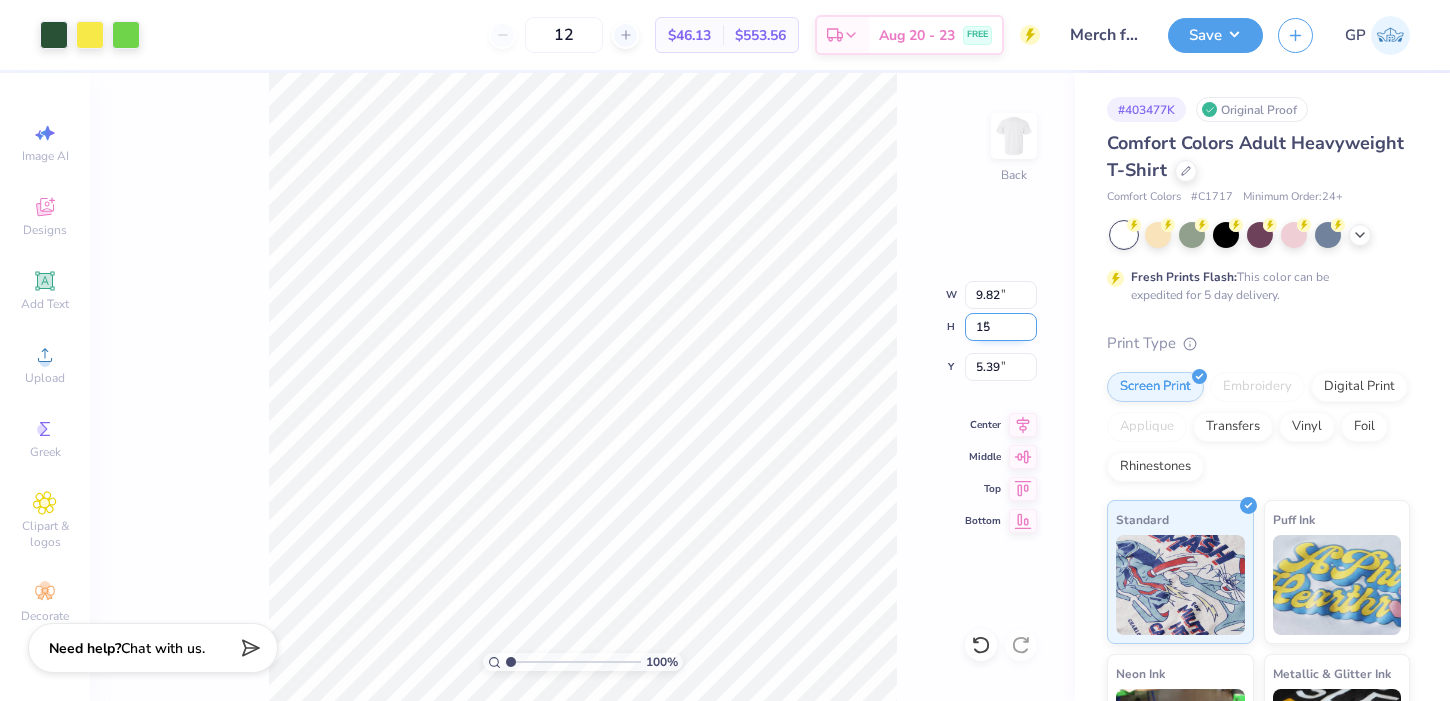 type on "15" 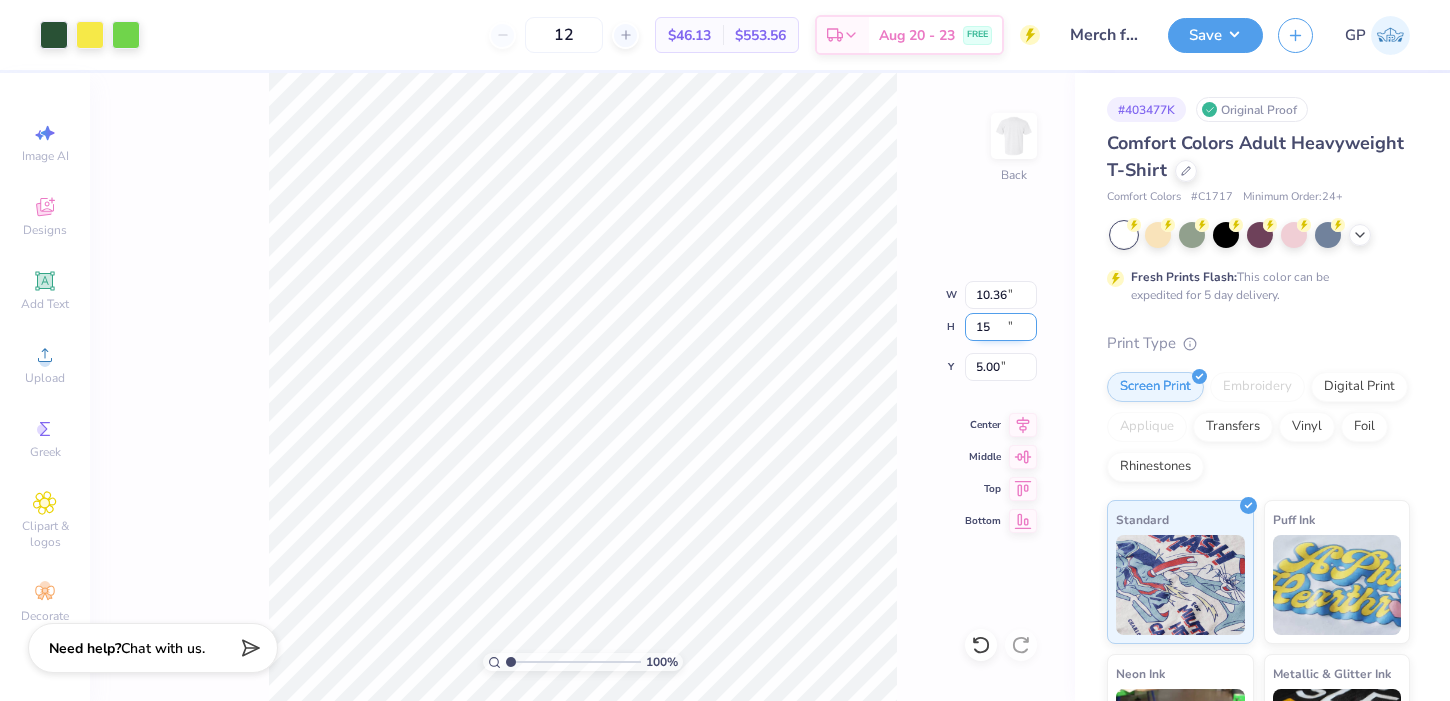 type on "10.36" 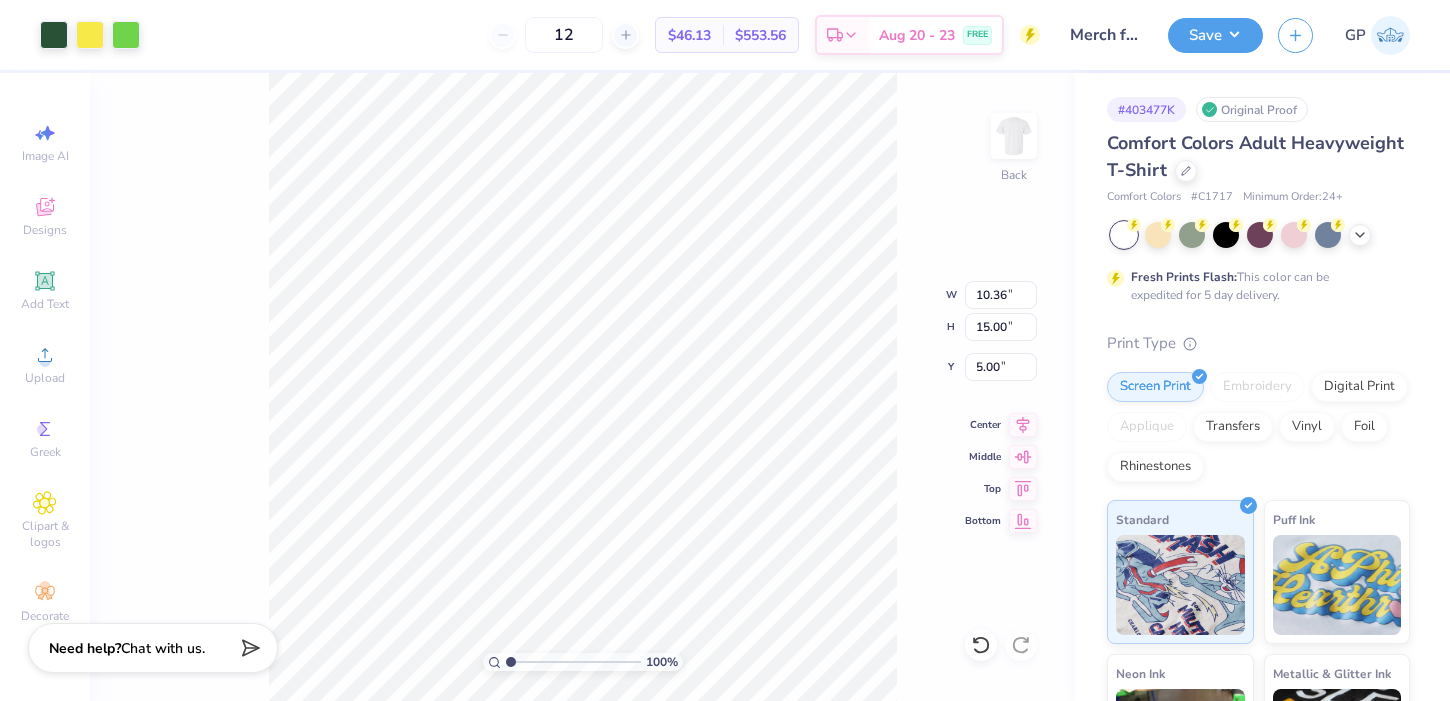 type on "2.72" 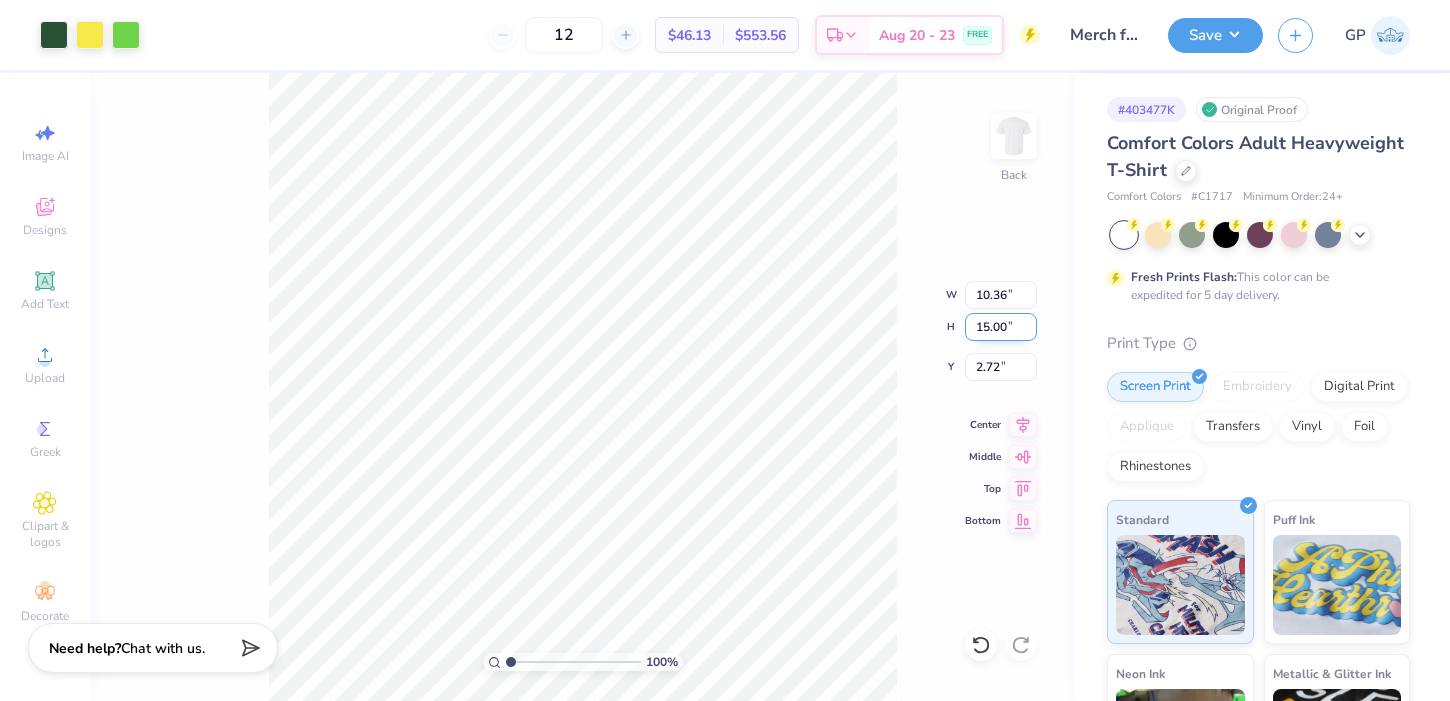 click on "15.00" at bounding box center [1001, 327] 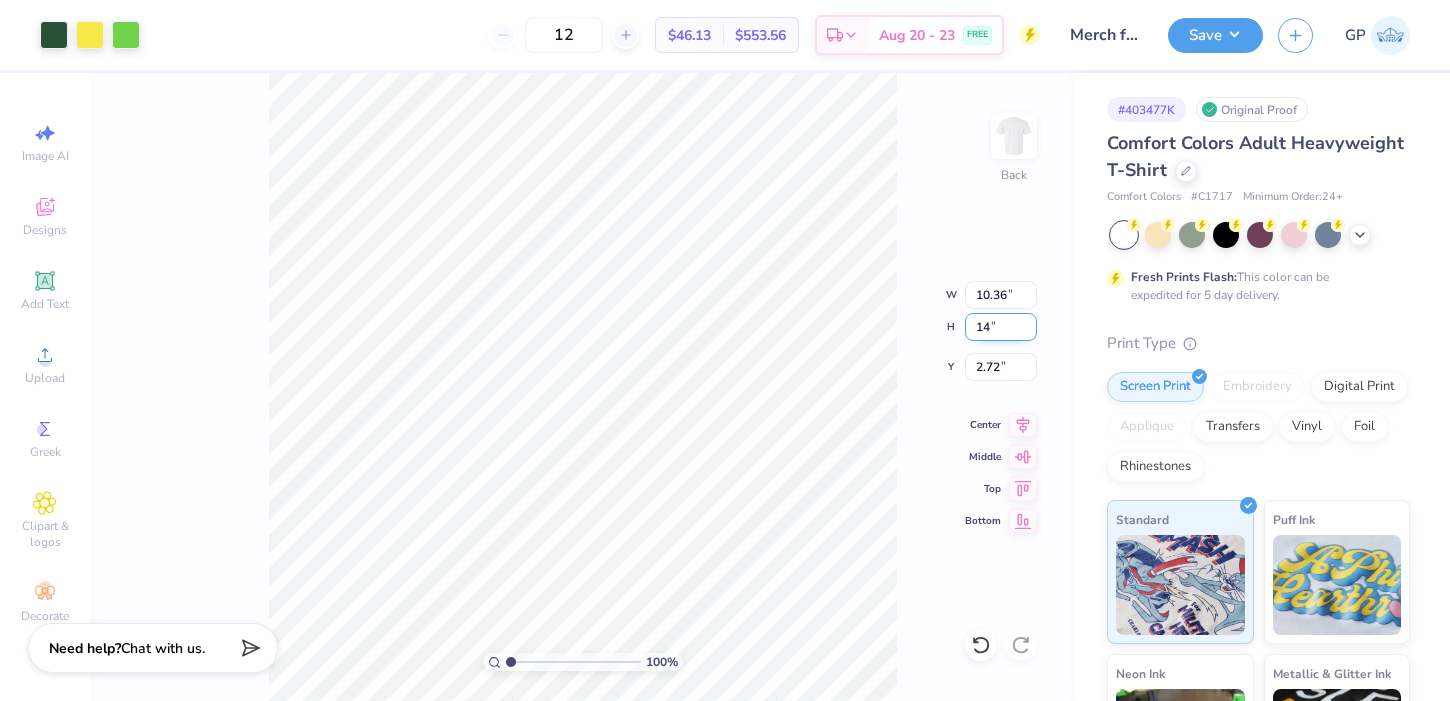 type on "14" 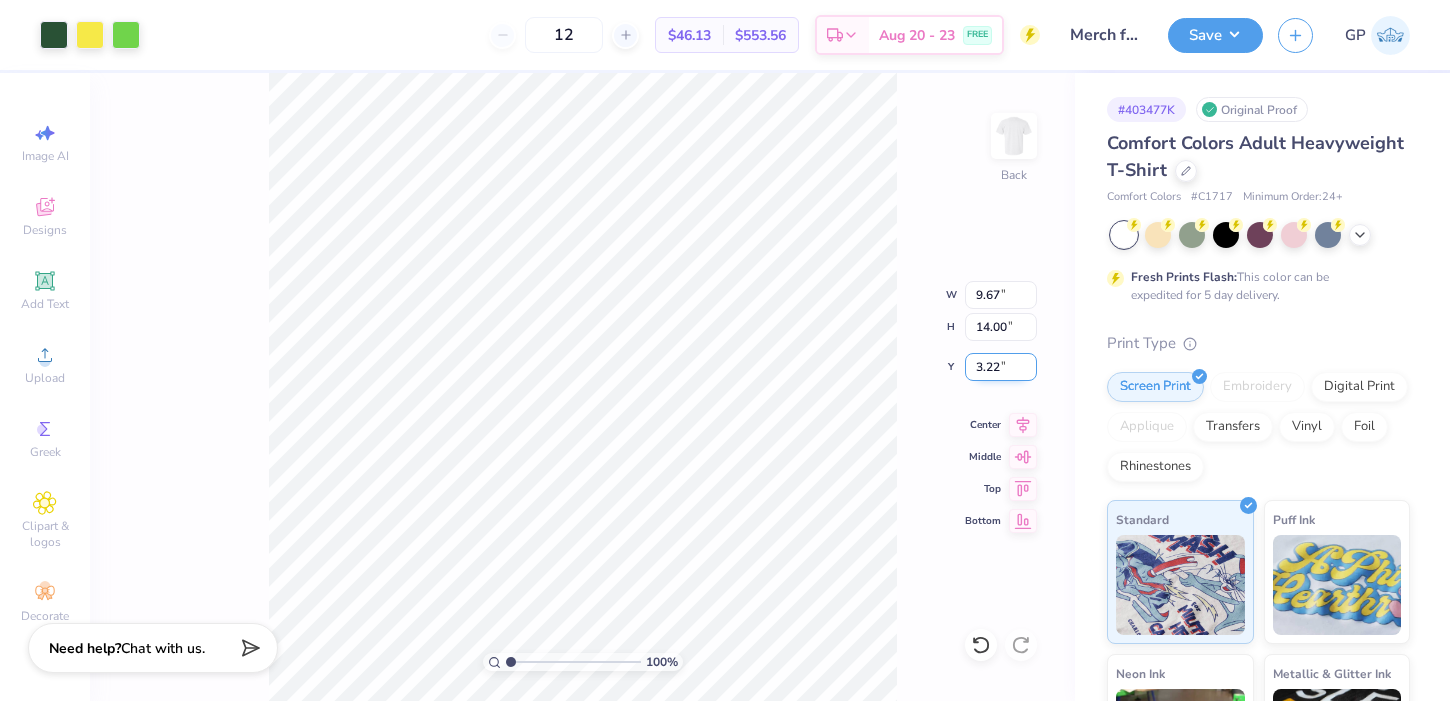 click on "3.22" at bounding box center (1001, 367) 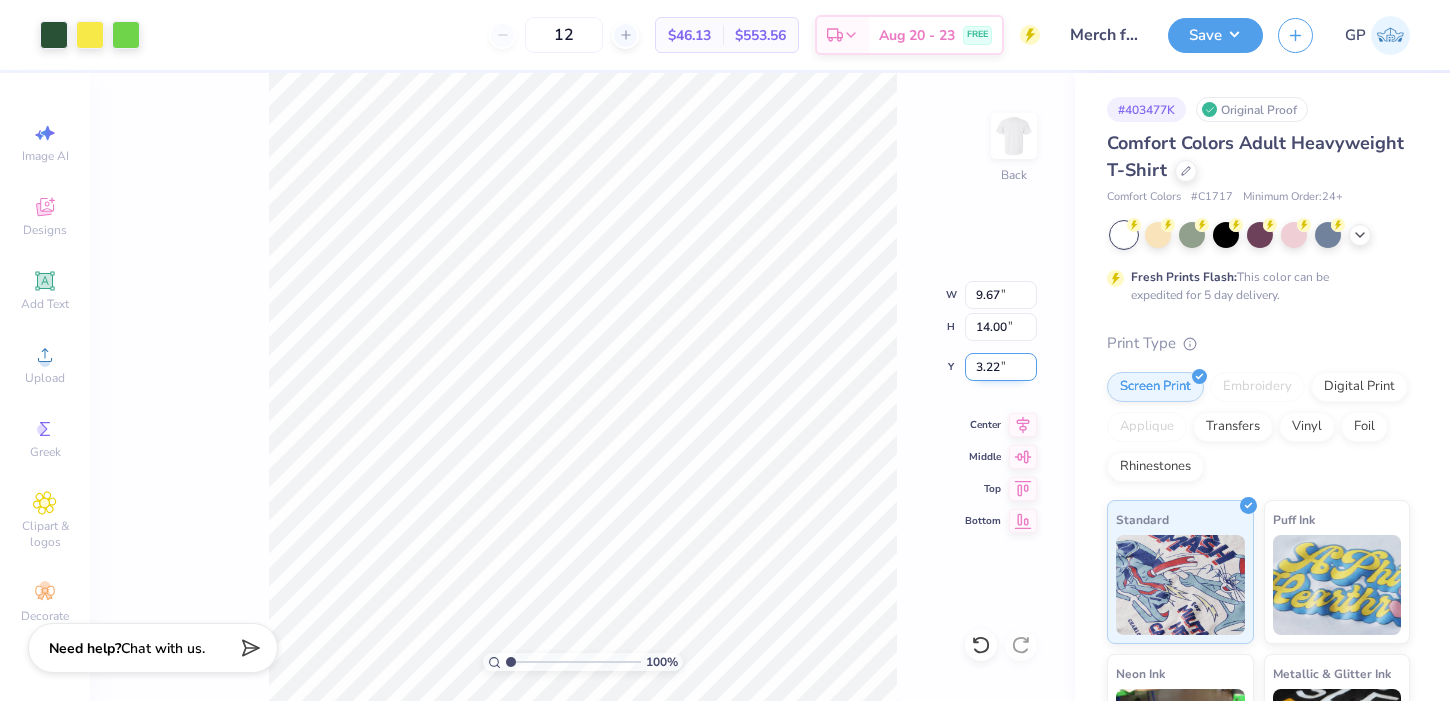 click on "3.22" at bounding box center [1001, 367] 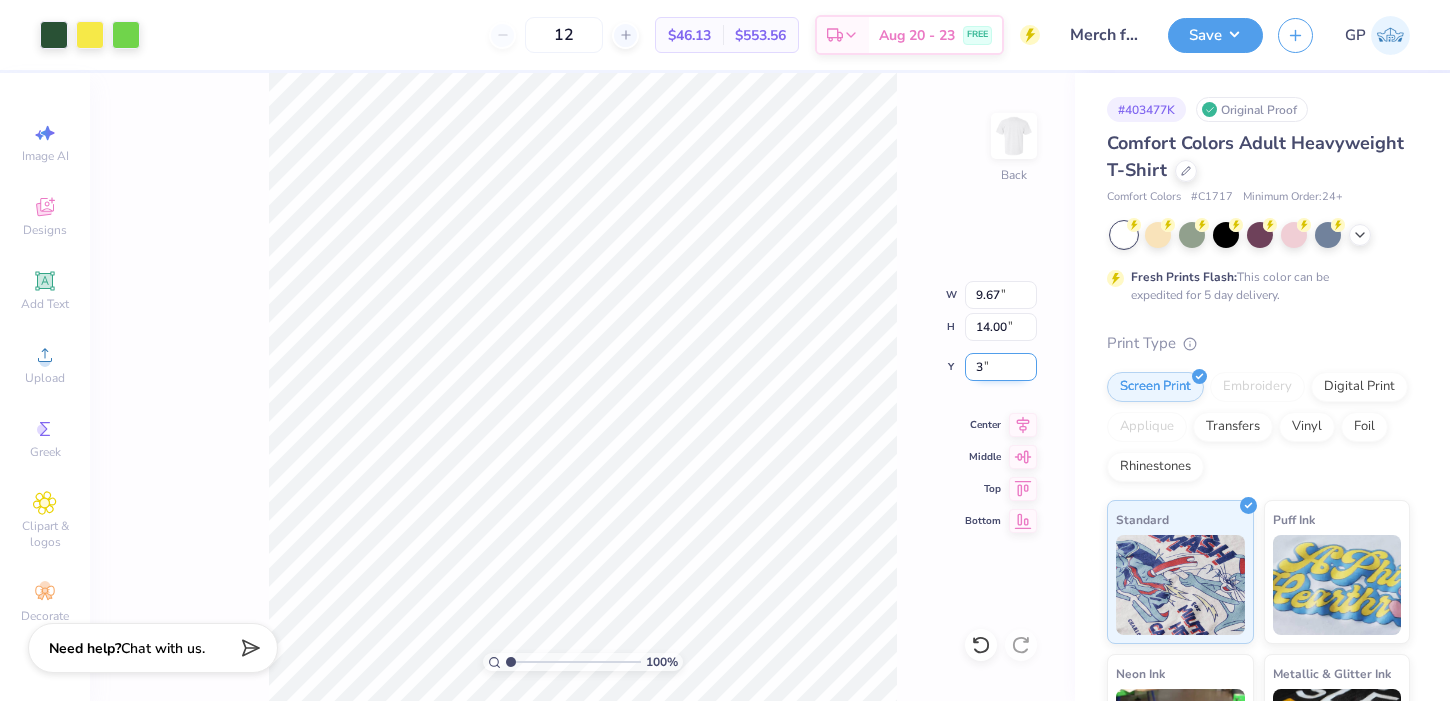 type on "3.00" 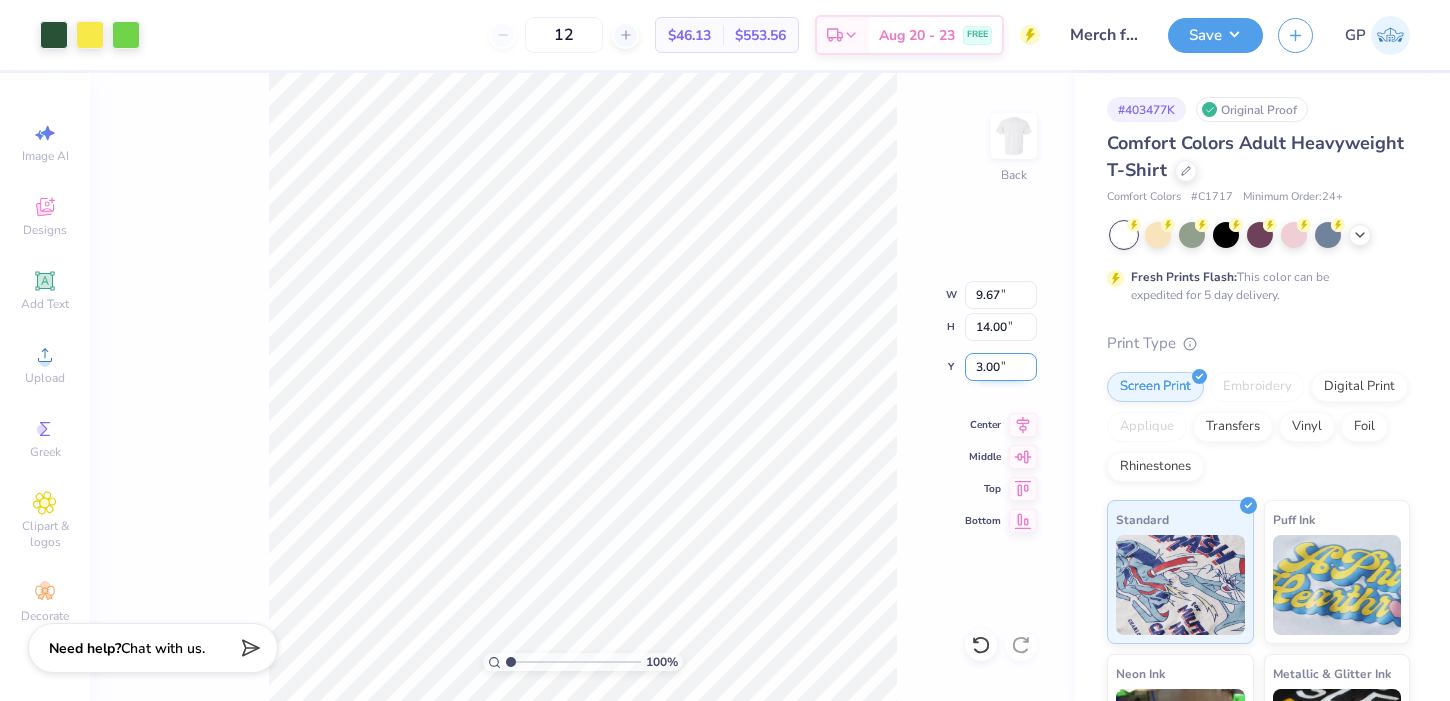 click on "3.00" at bounding box center (1001, 367) 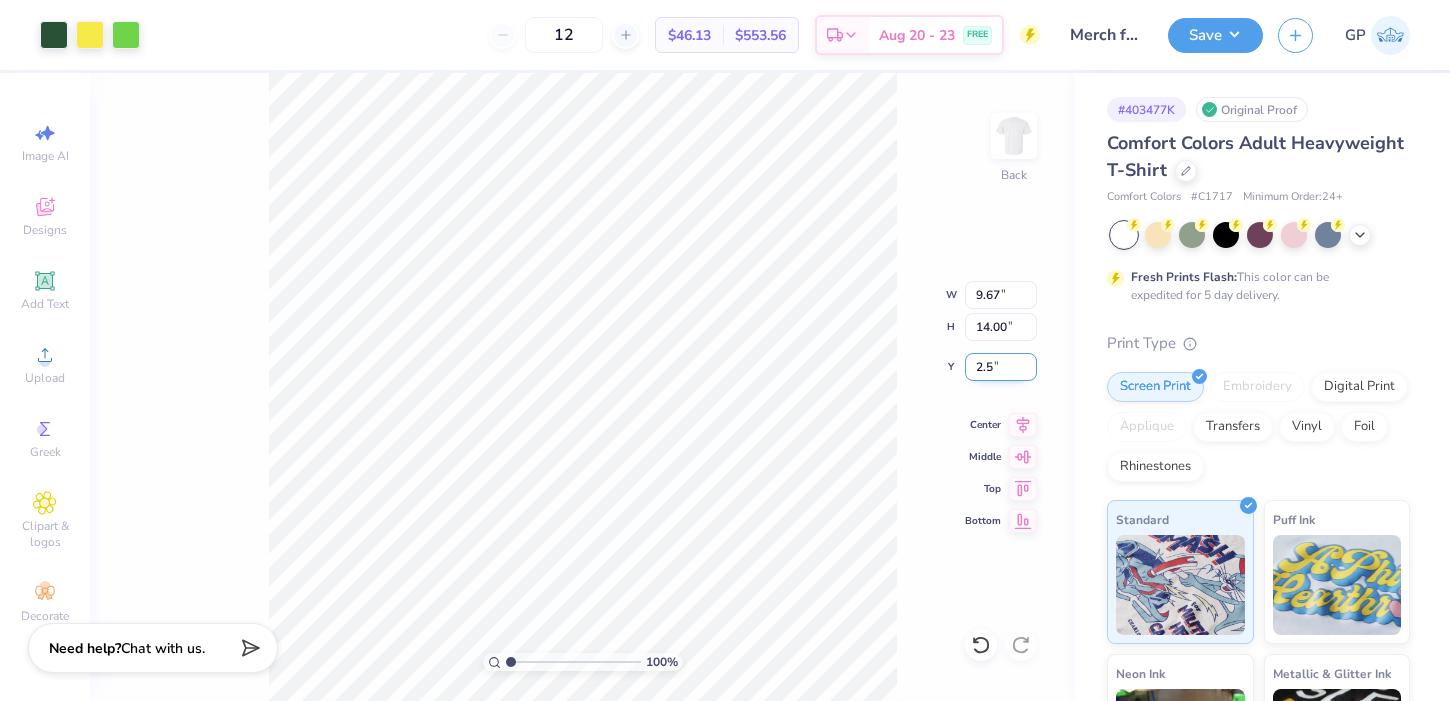 type on "2.50" 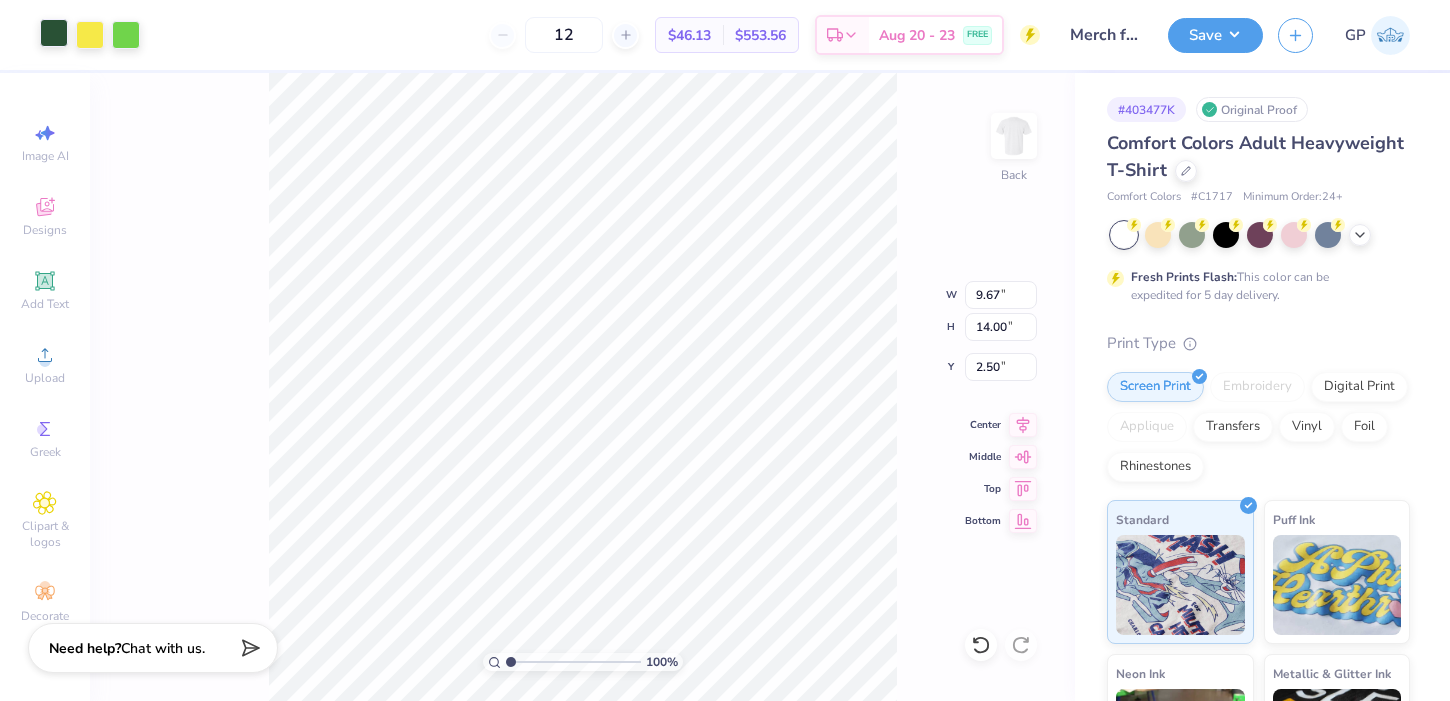 click at bounding box center [54, 33] 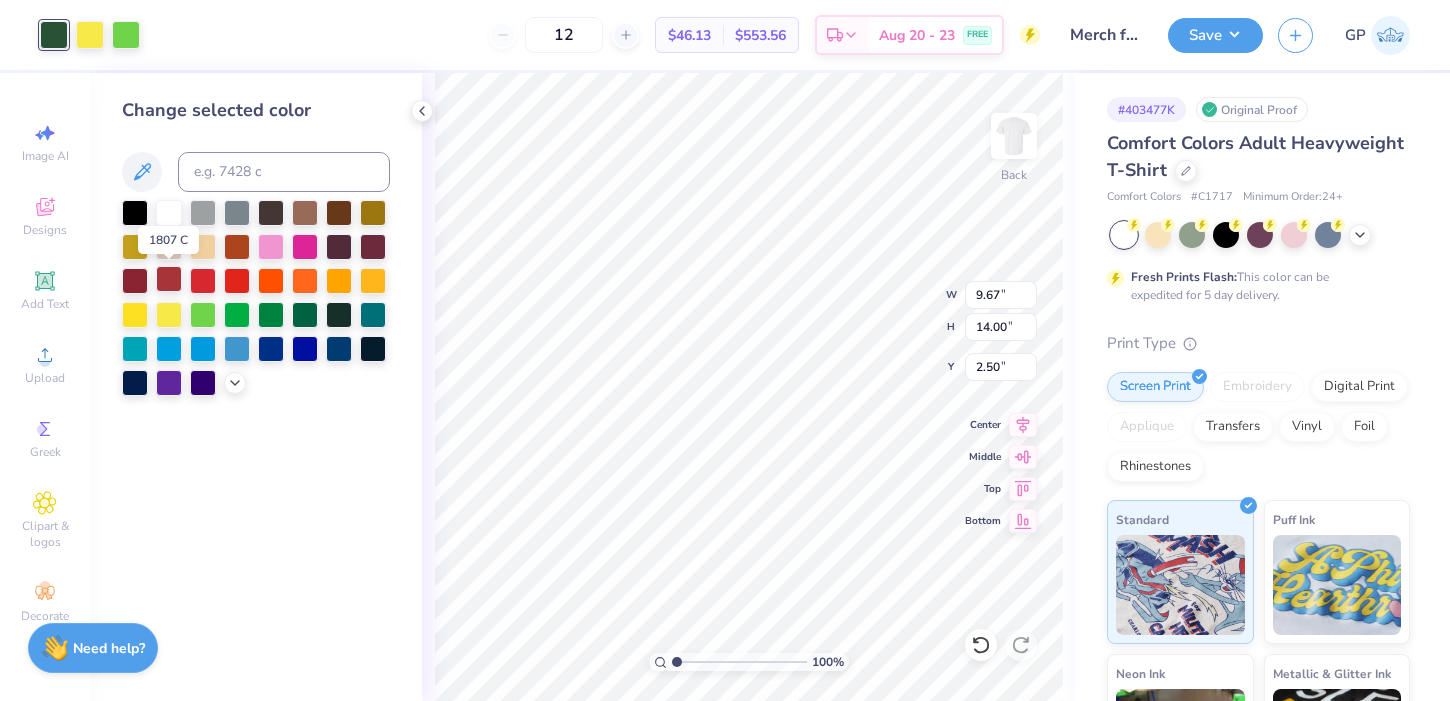 click at bounding box center (169, 279) 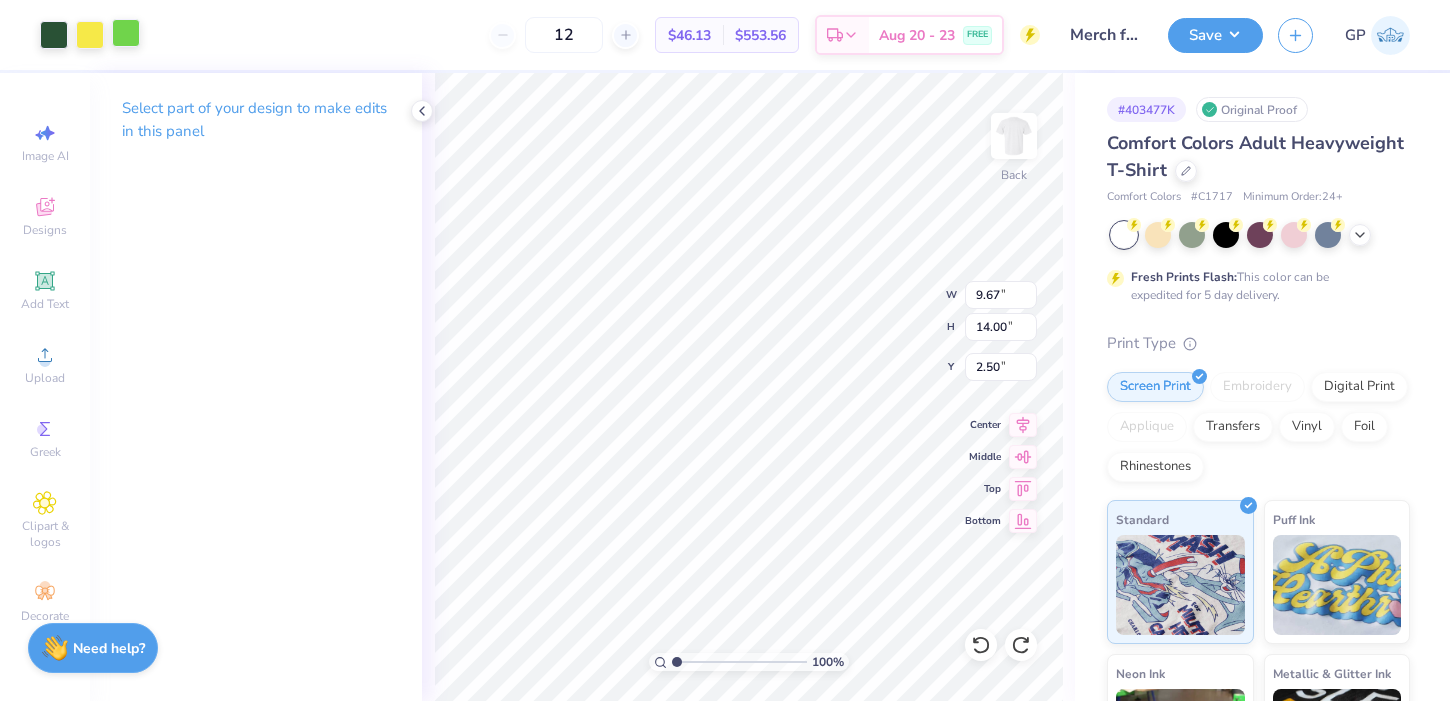 click at bounding box center [126, 33] 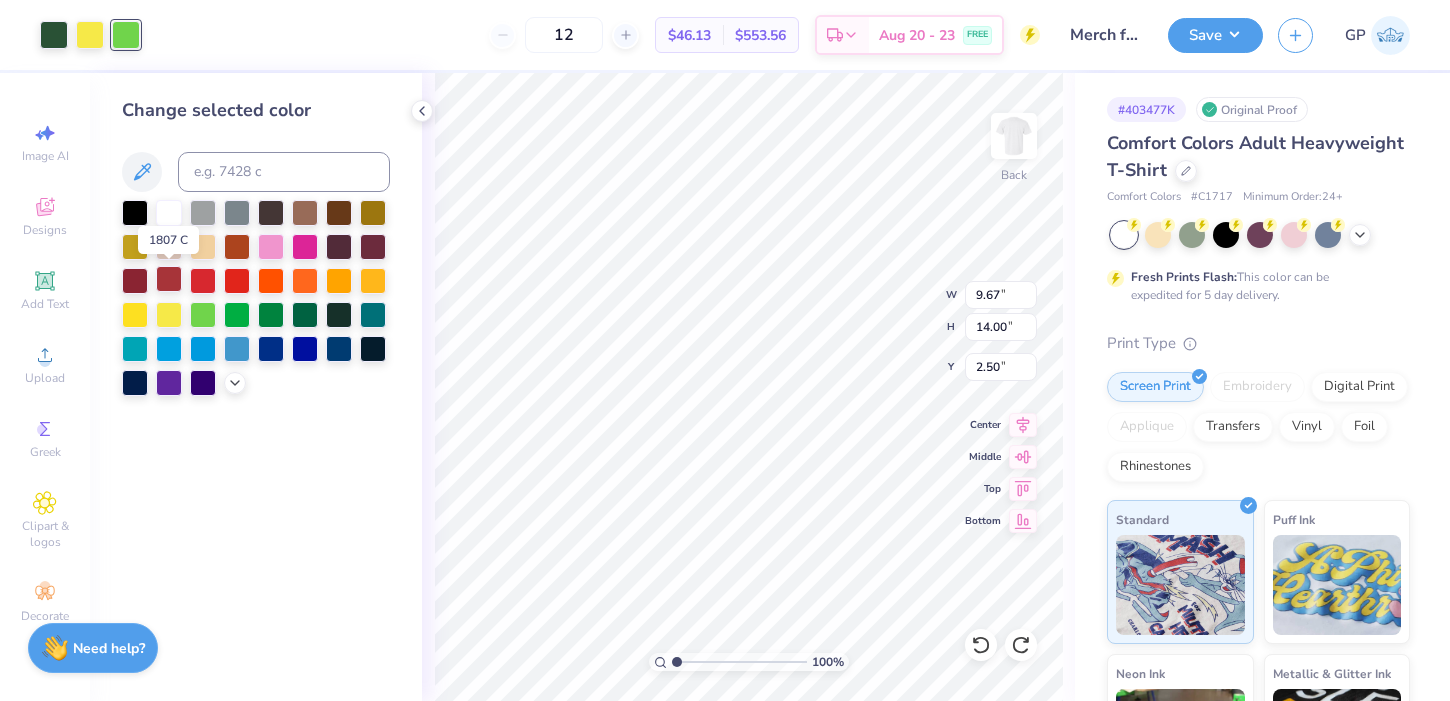 click at bounding box center (169, 279) 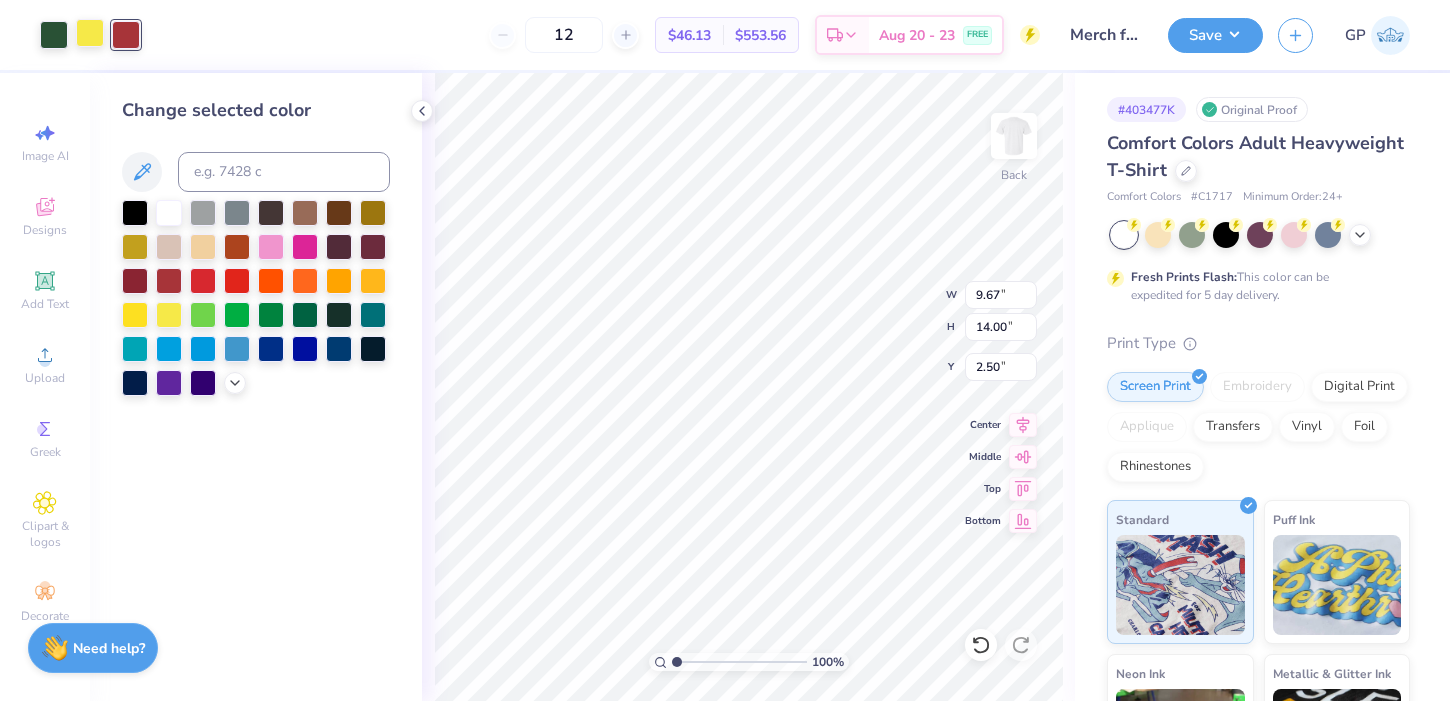 click at bounding box center (90, 33) 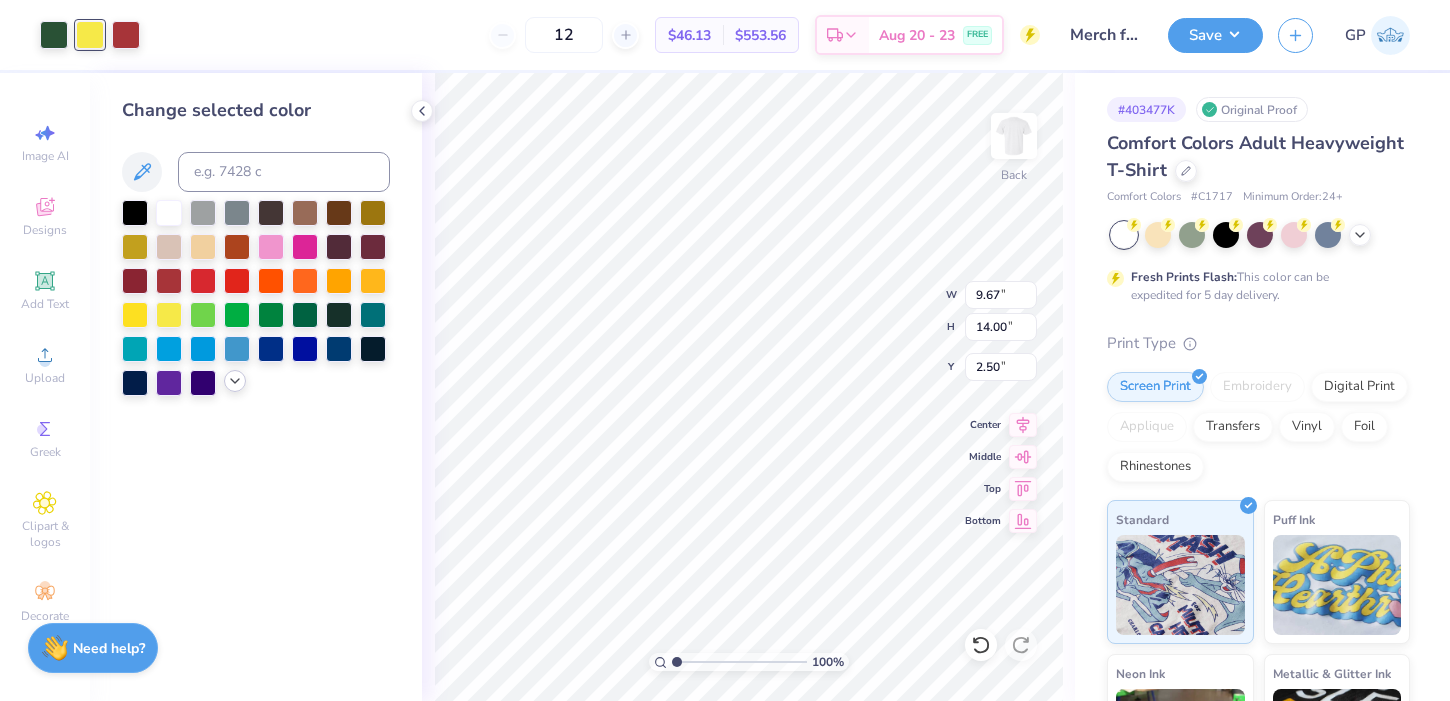 click 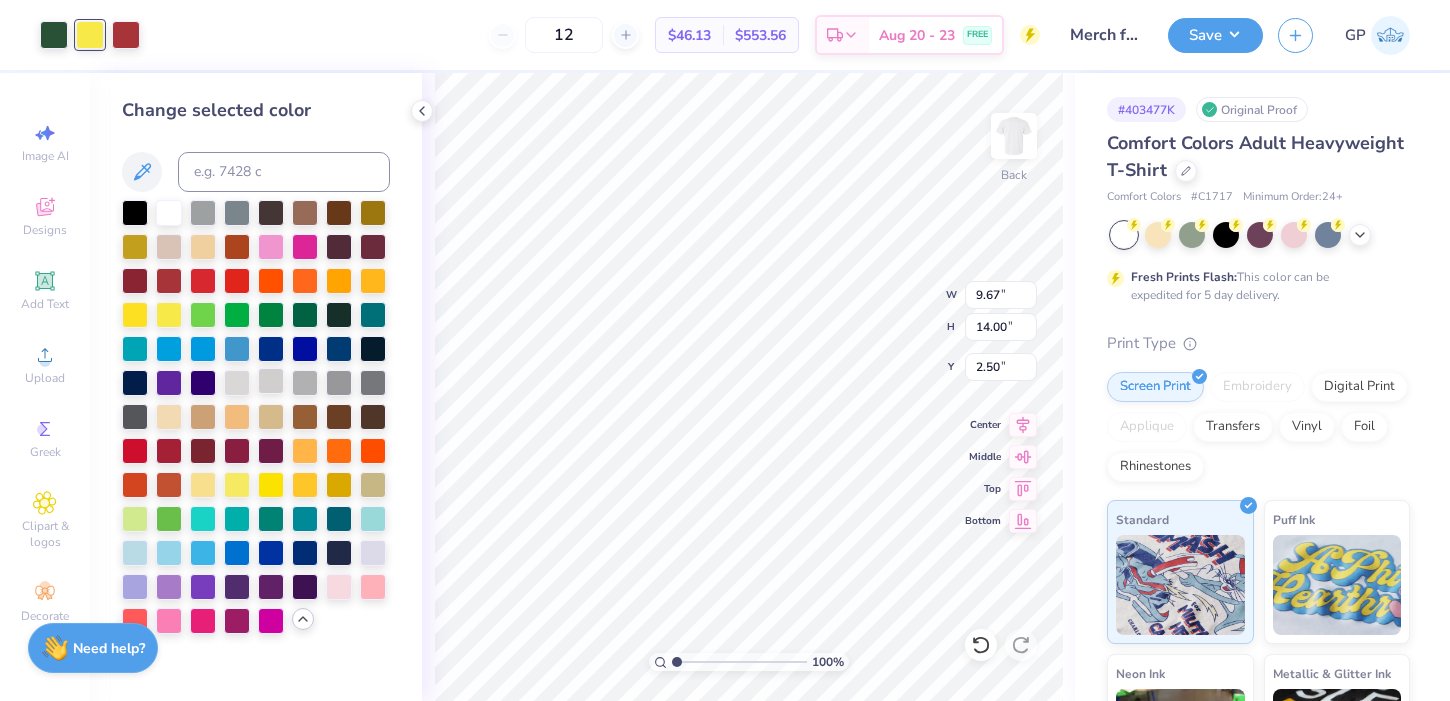 click at bounding box center [271, 381] 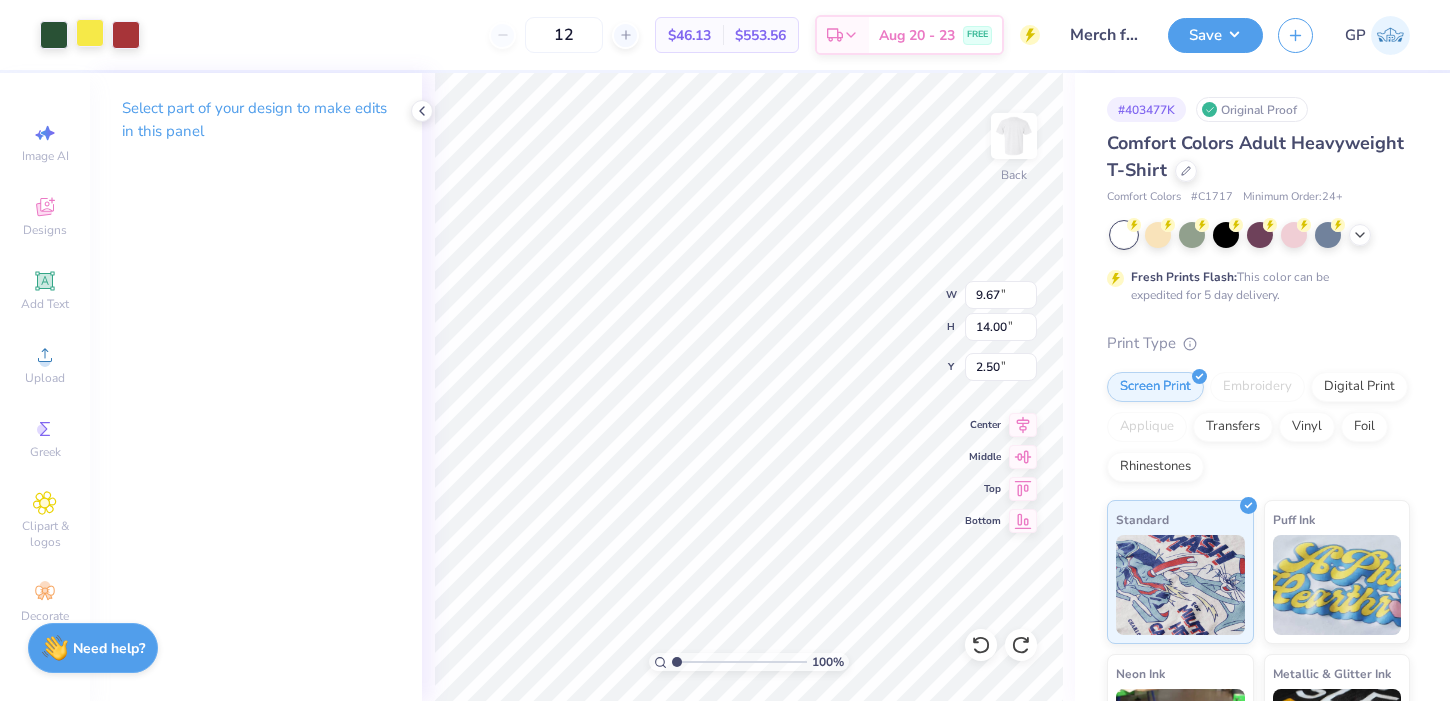 click at bounding box center (90, 33) 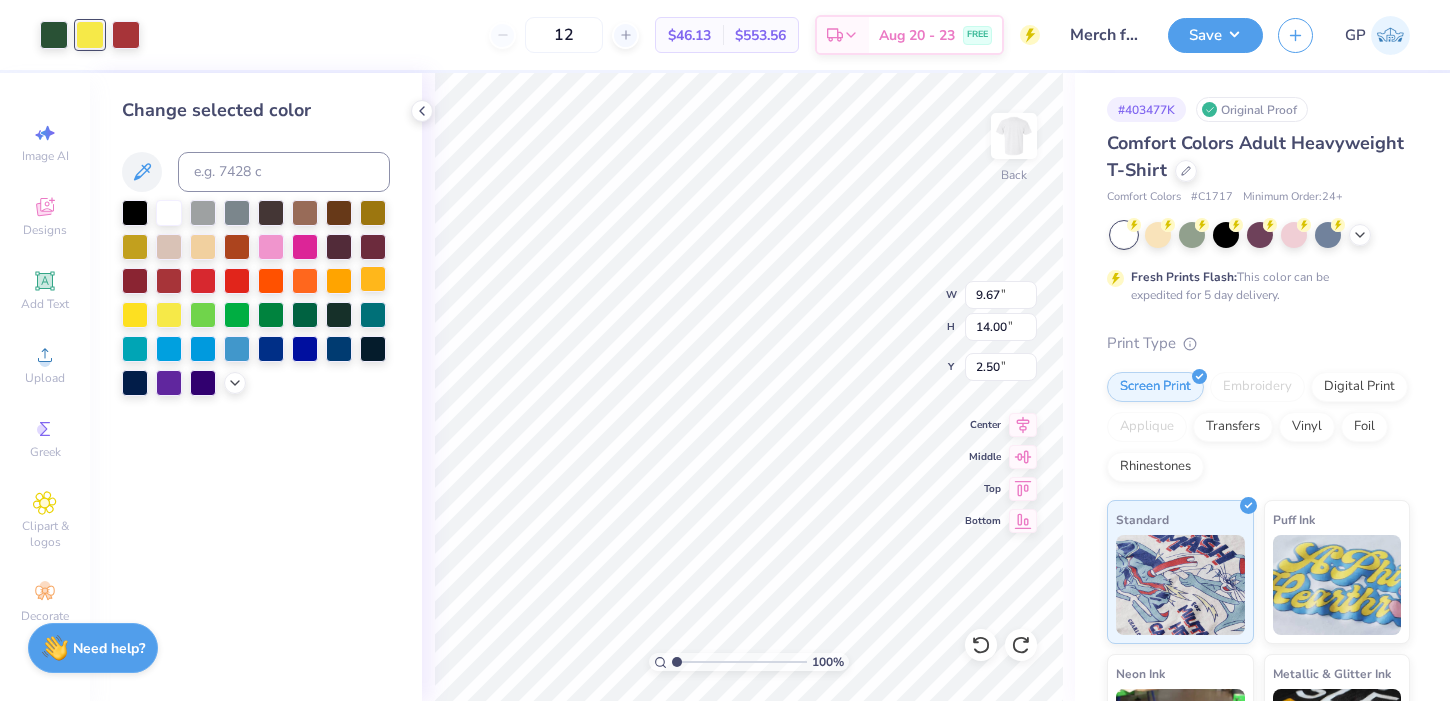 click at bounding box center [373, 279] 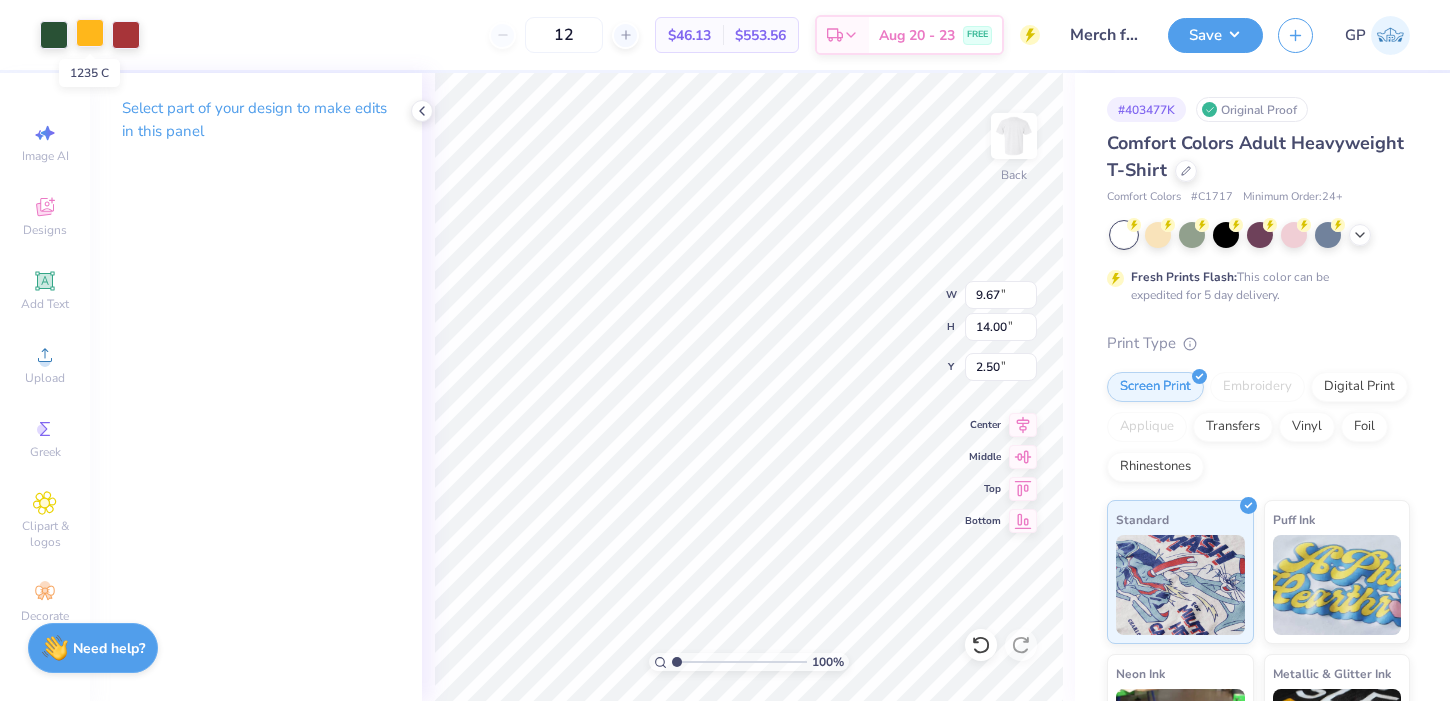 click at bounding box center [90, 33] 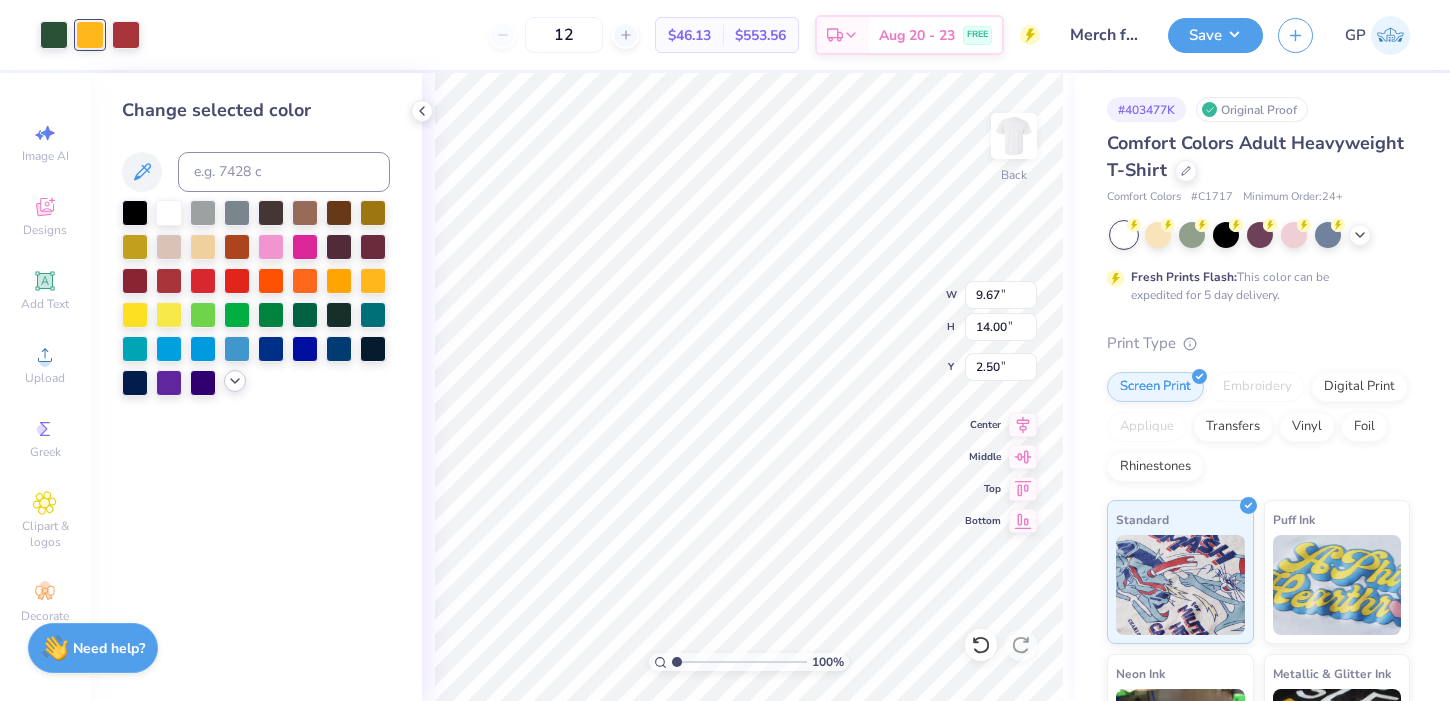click 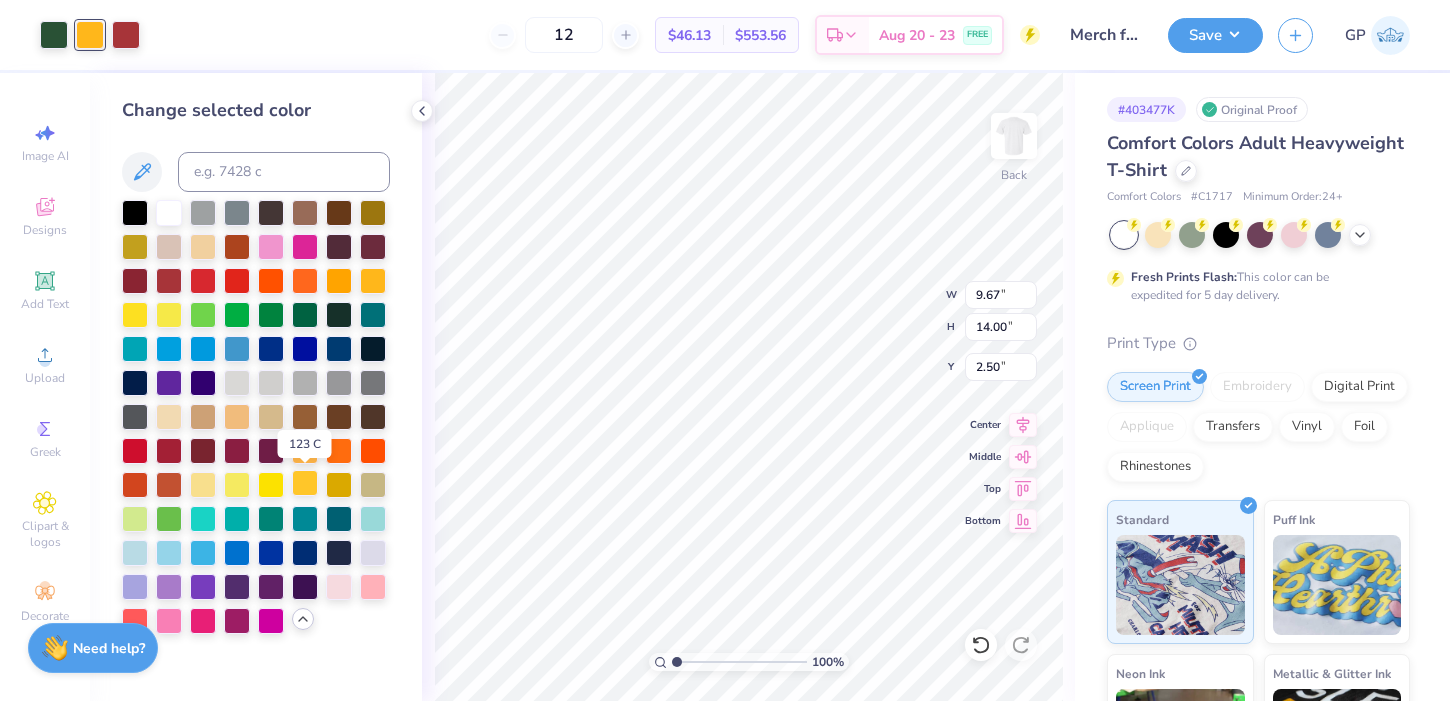click at bounding box center (305, 483) 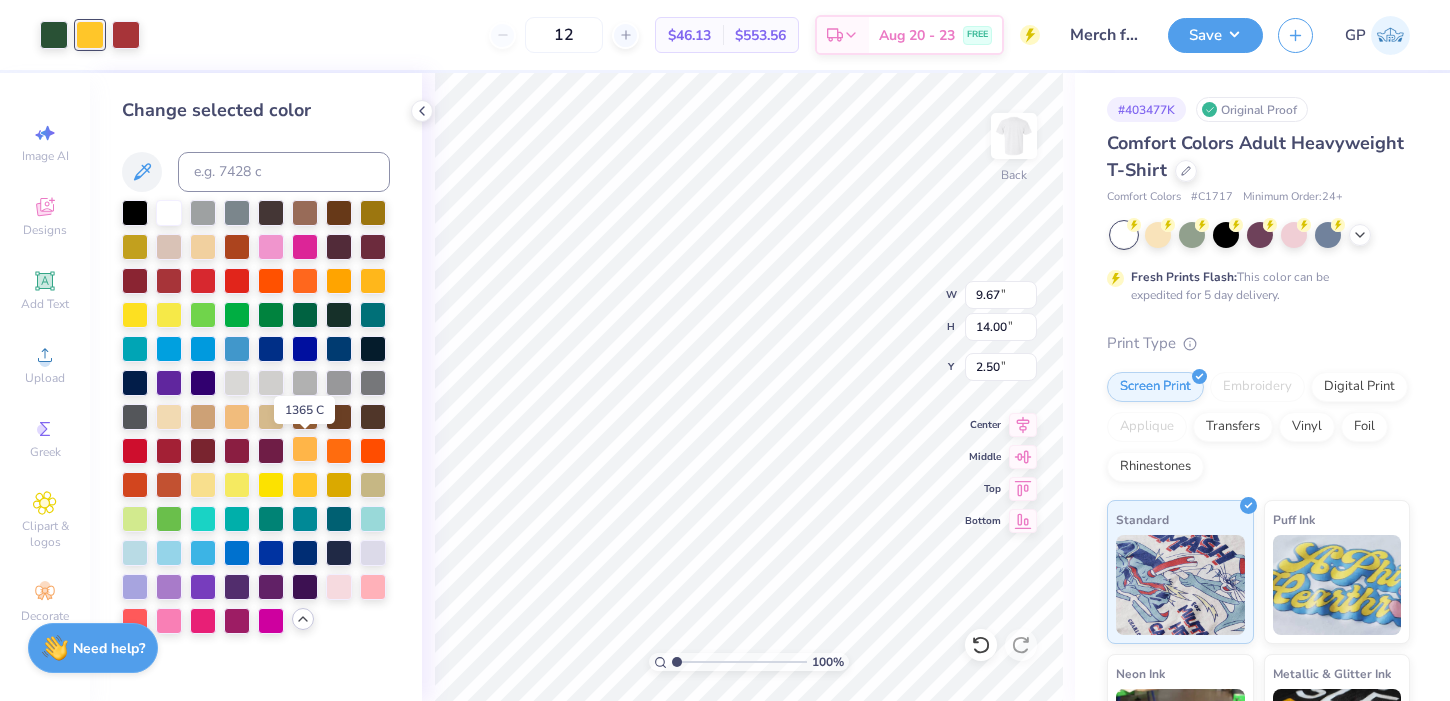 click at bounding box center [305, 449] 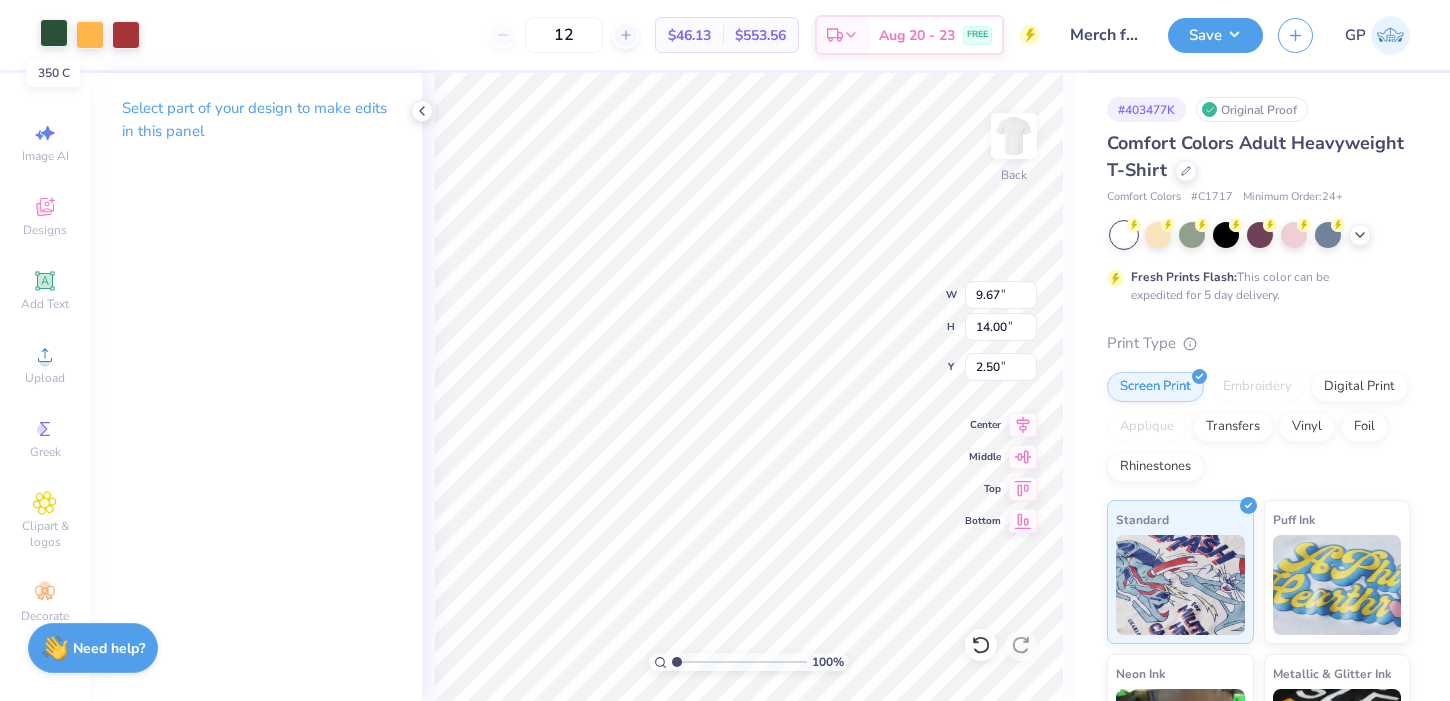 click at bounding box center (54, 33) 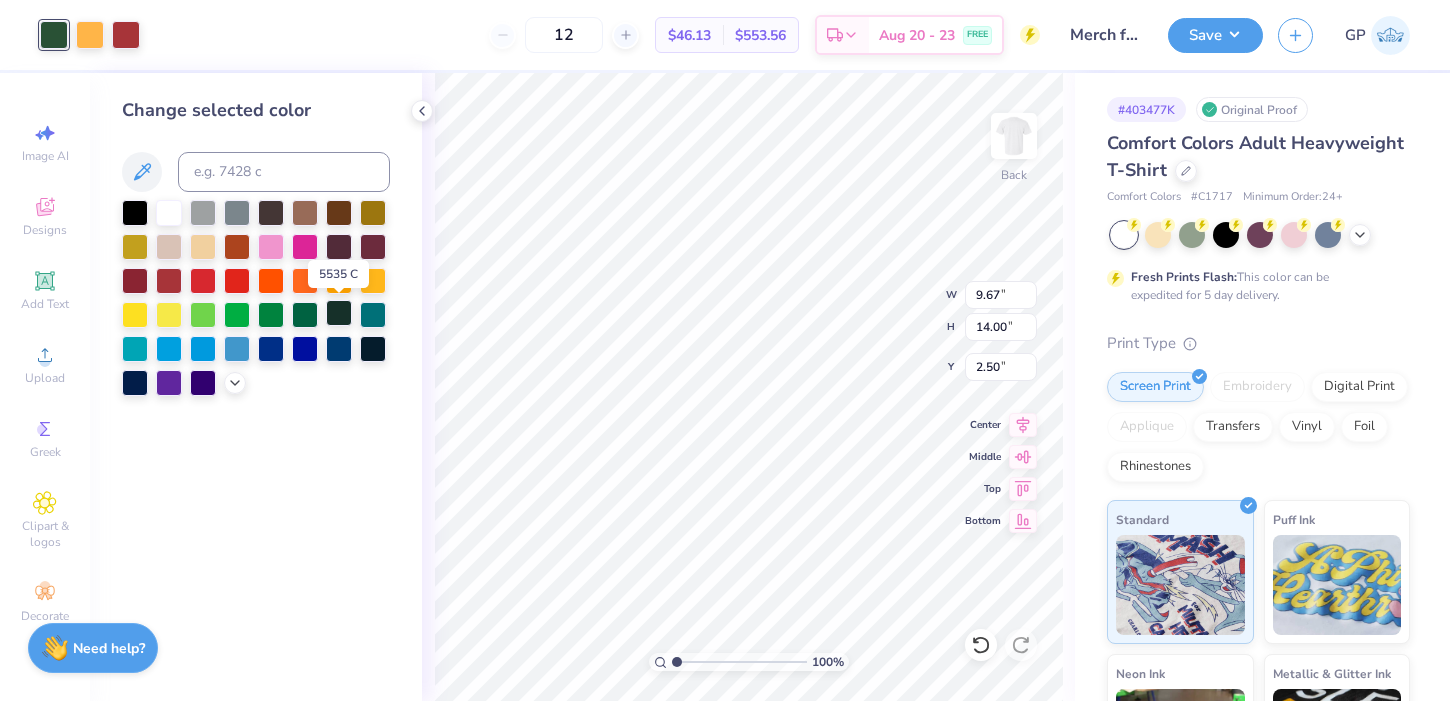click at bounding box center (339, 313) 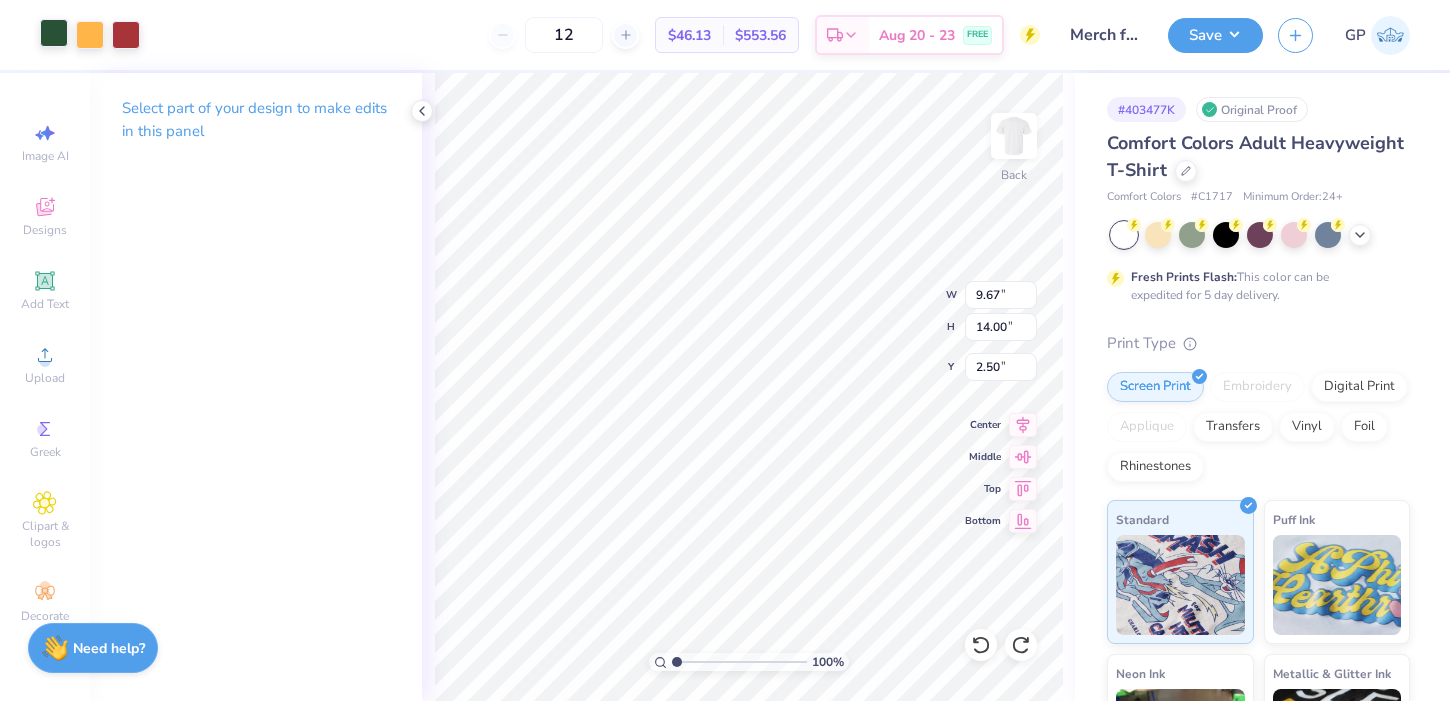 click at bounding box center [54, 33] 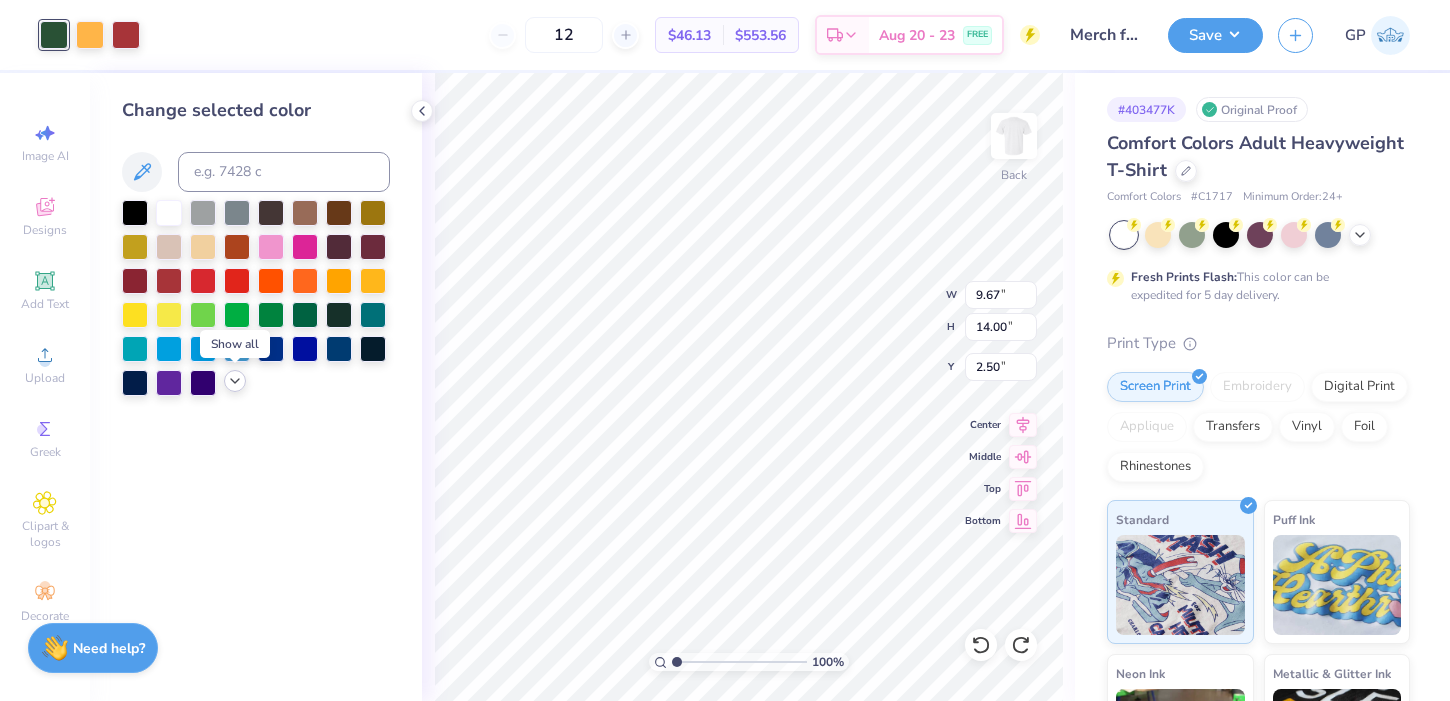 click 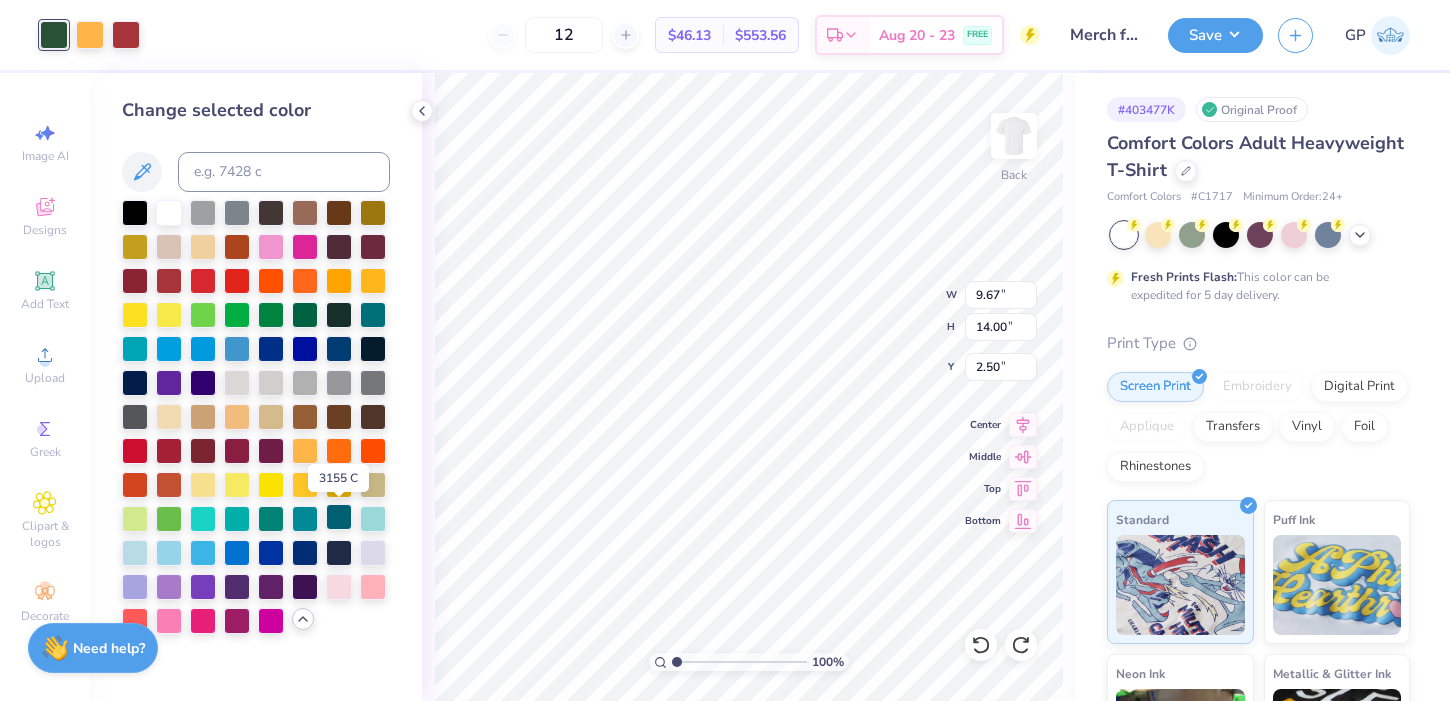 click at bounding box center [339, 517] 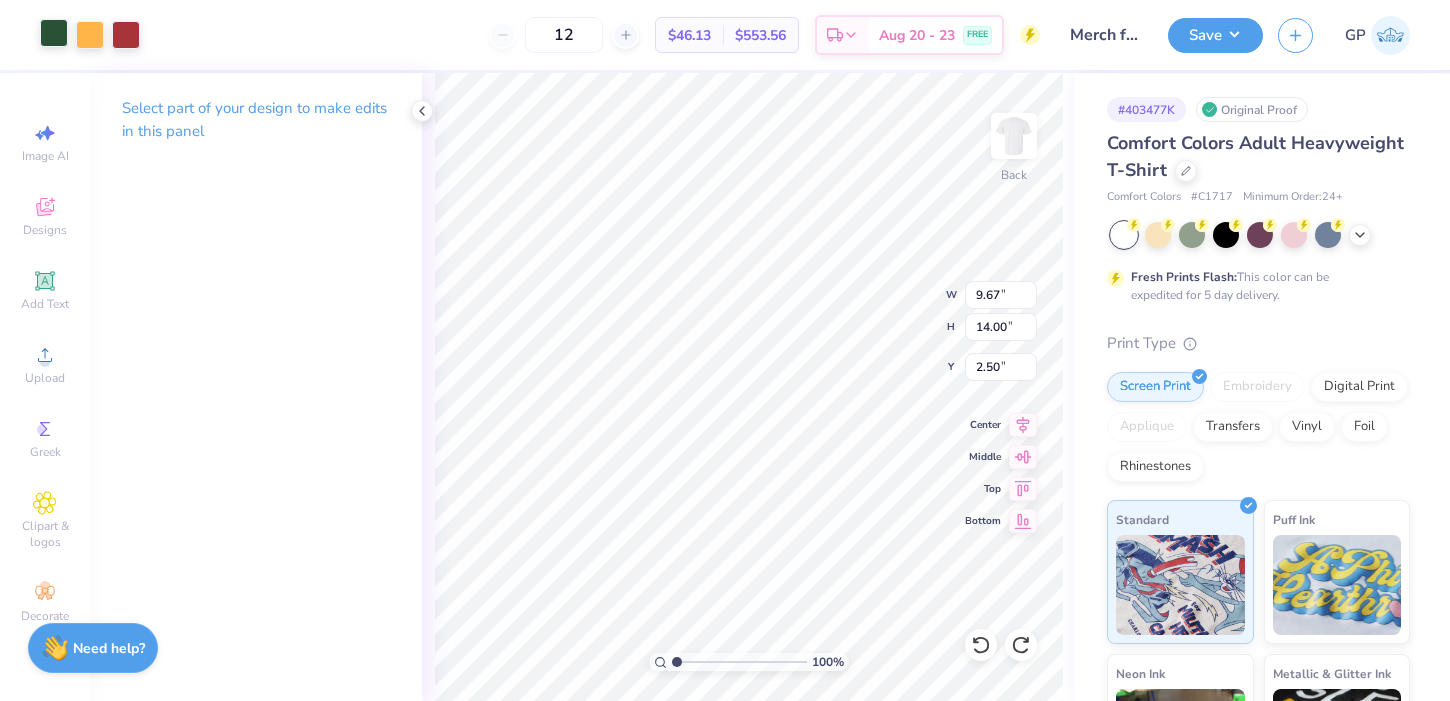 click at bounding box center (54, 33) 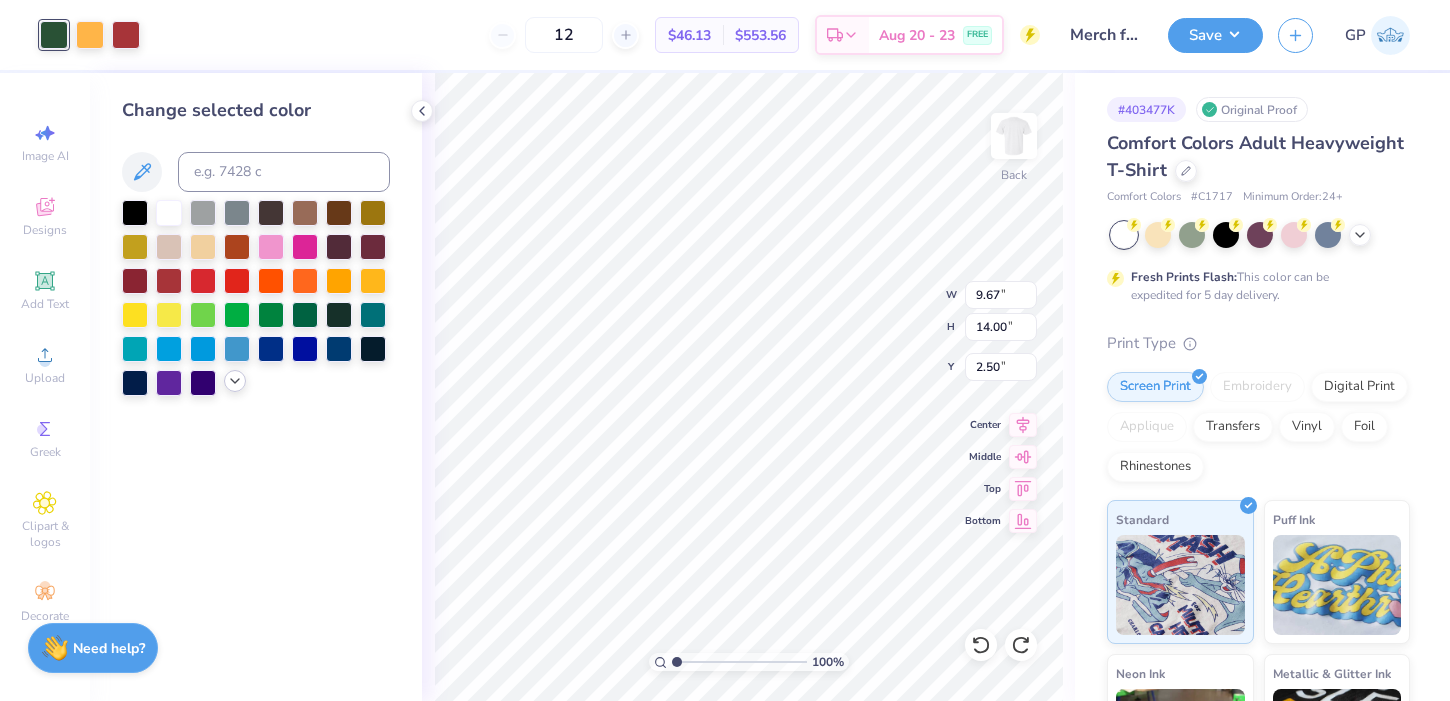 click at bounding box center (235, 381) 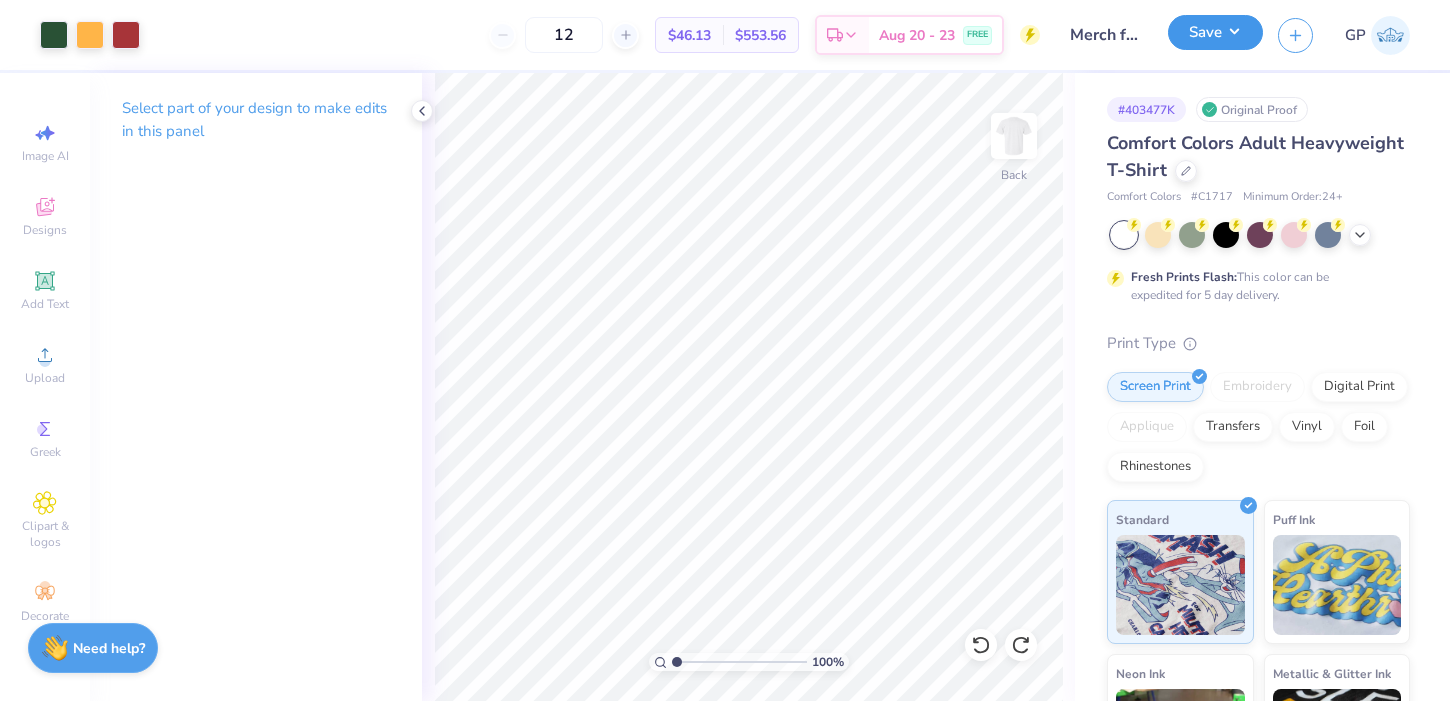 click on "Save" at bounding box center (1215, 32) 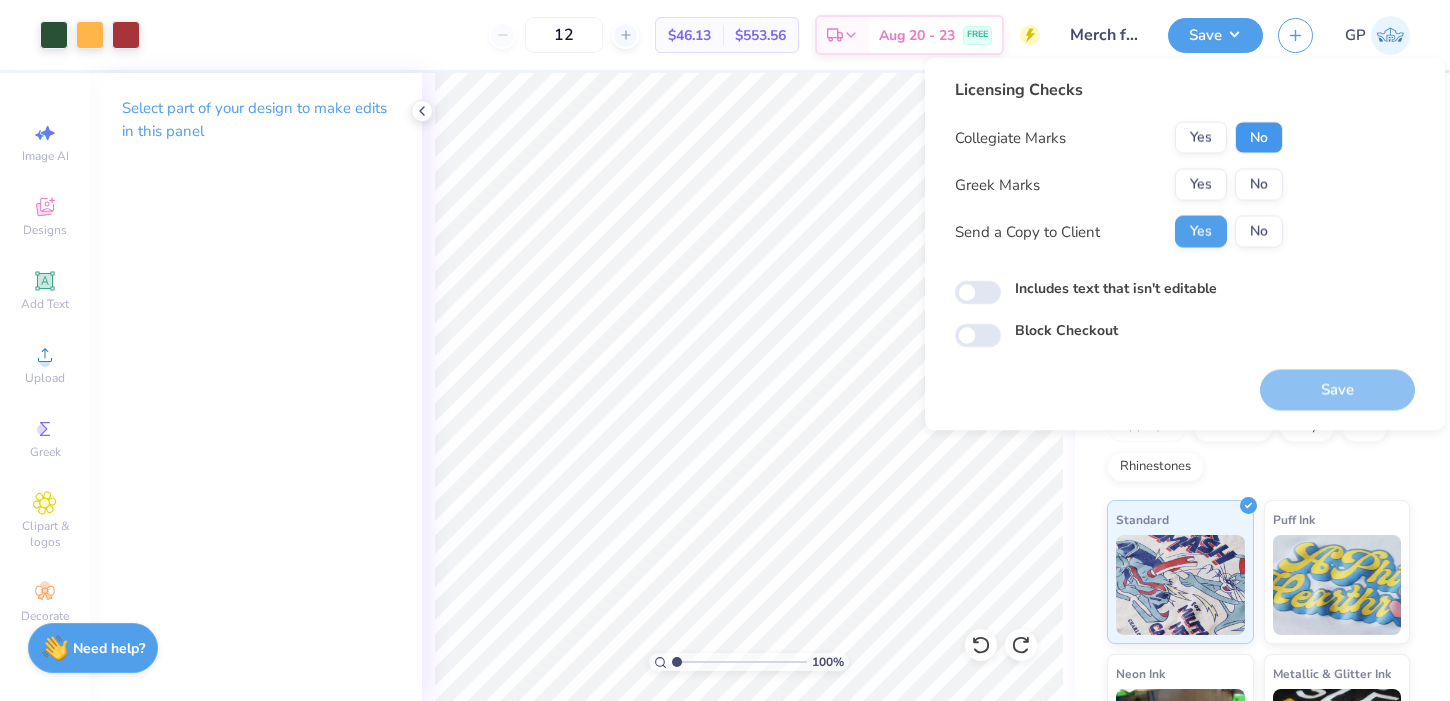 click on "No" at bounding box center (1259, 138) 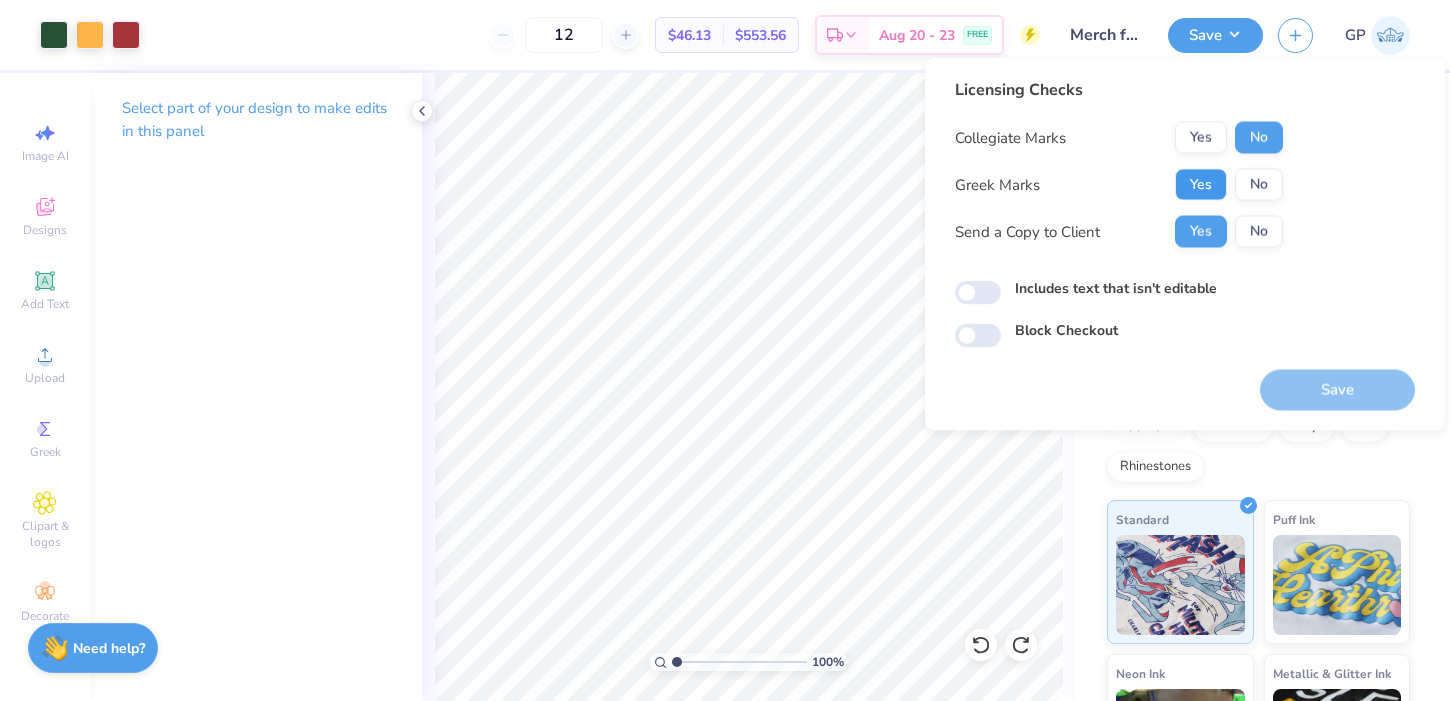 click on "Yes" at bounding box center [1201, 185] 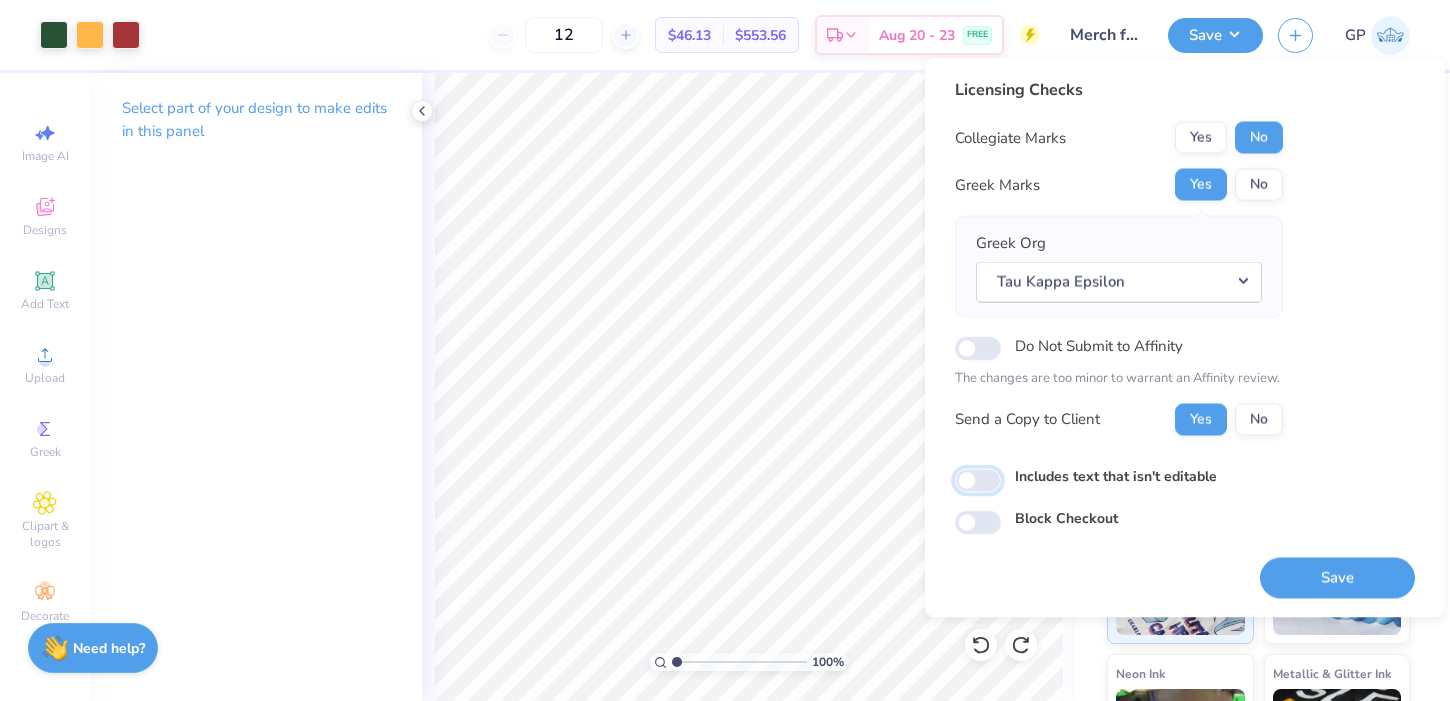 click on "Includes text that isn't editable" at bounding box center (978, 480) 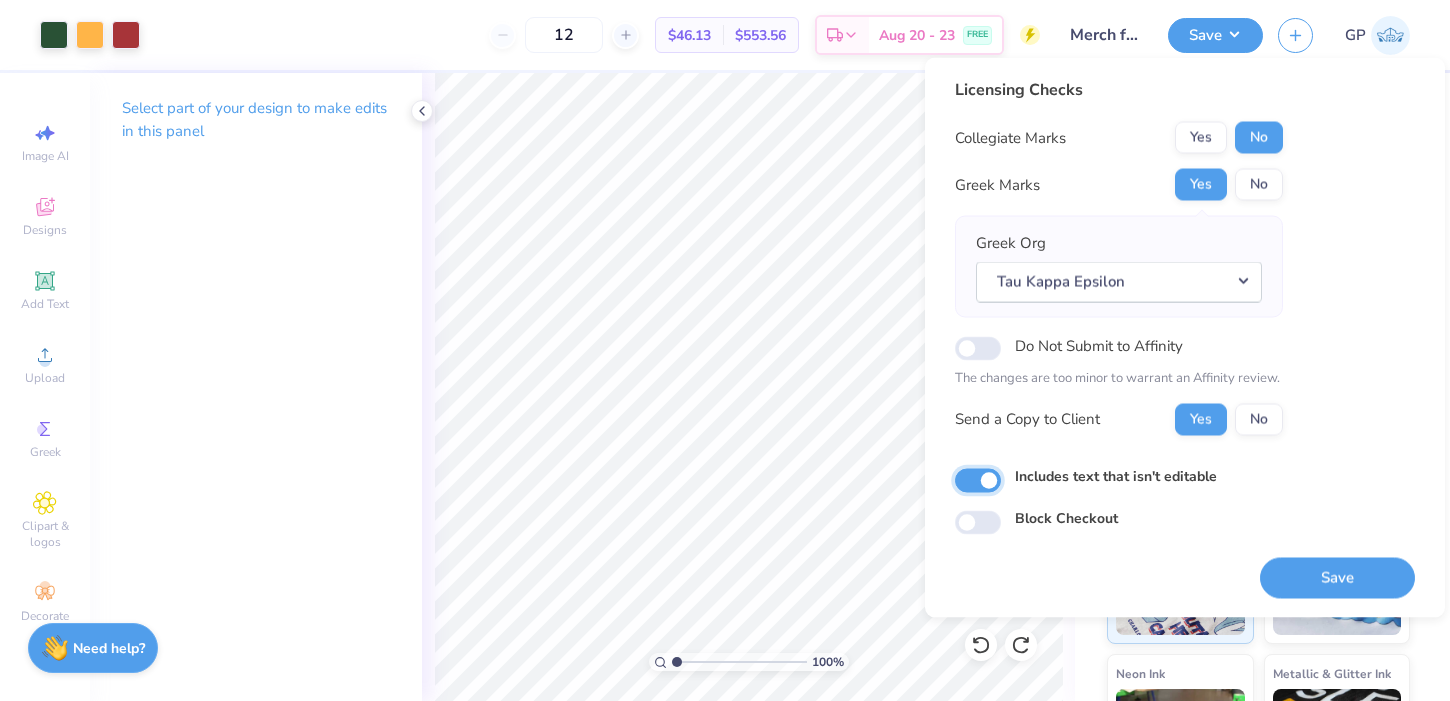 checkbox on "true" 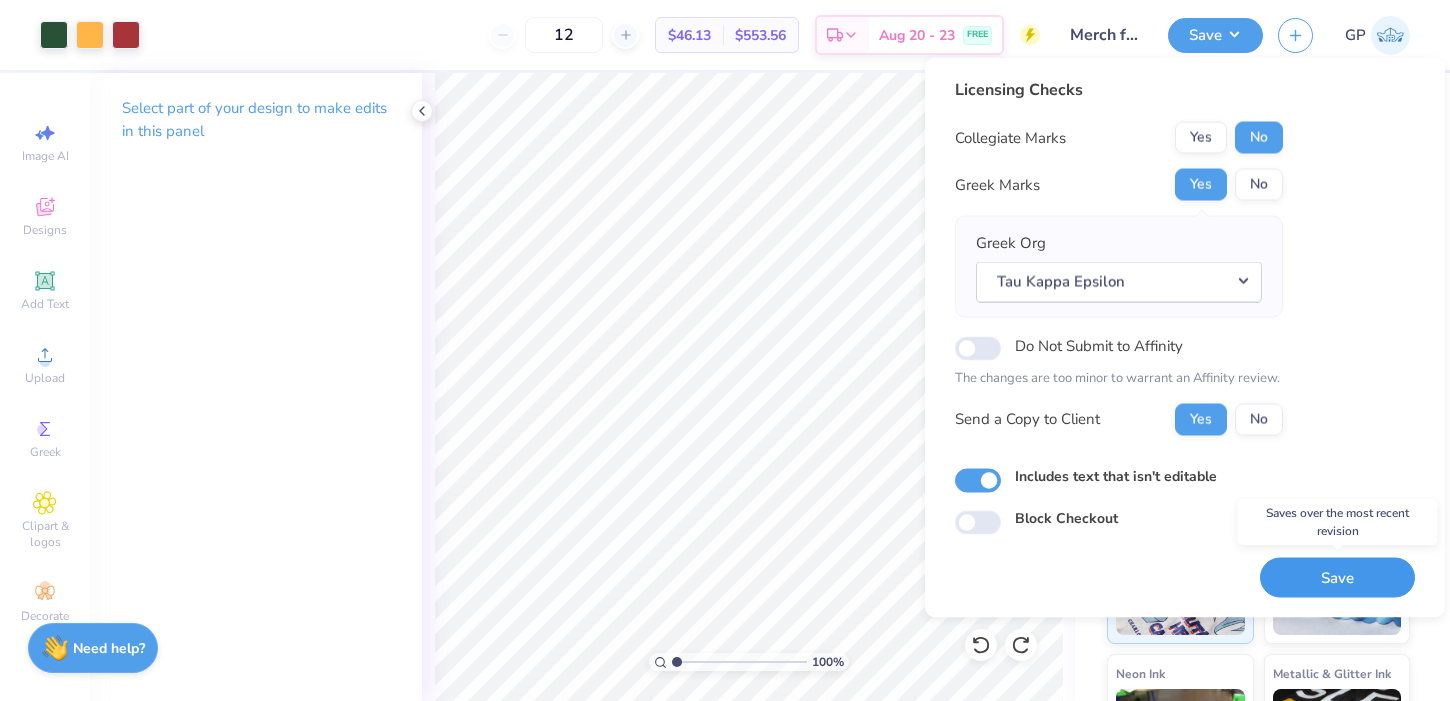click on "Save" at bounding box center (1337, 577) 